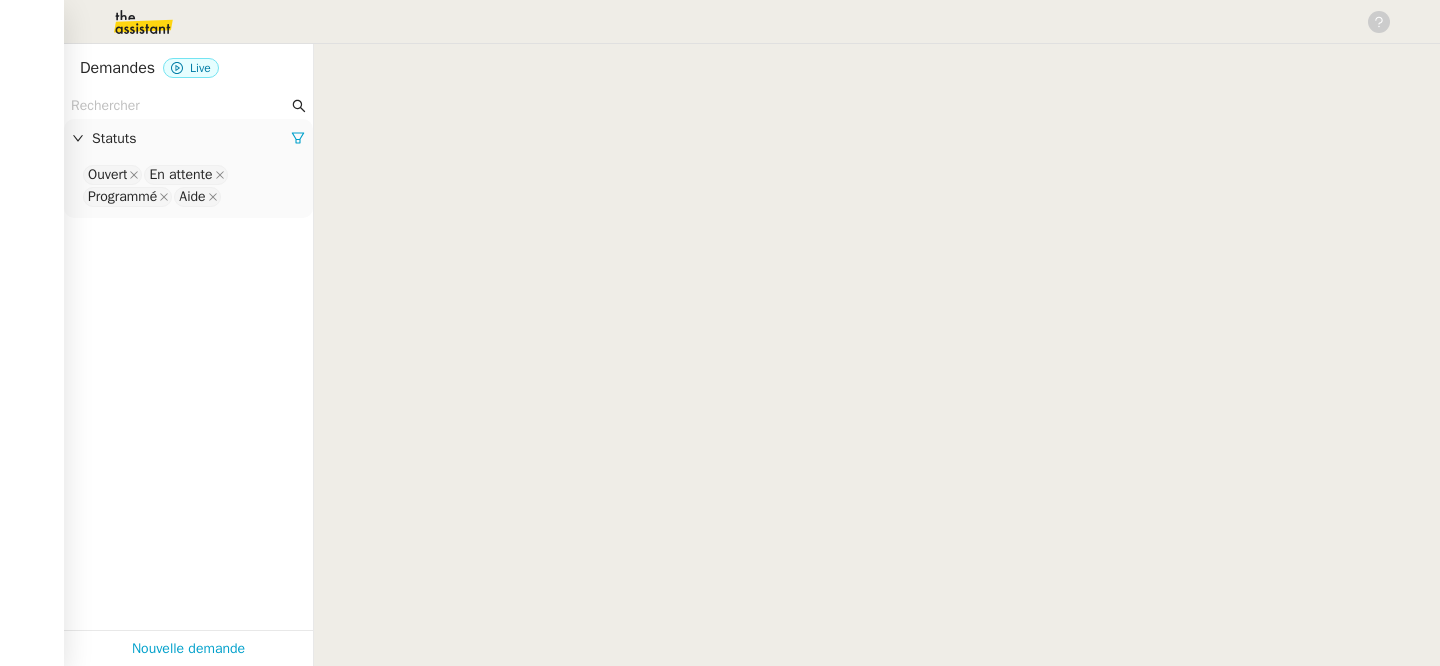 scroll, scrollTop: 0, scrollLeft: 0, axis: both 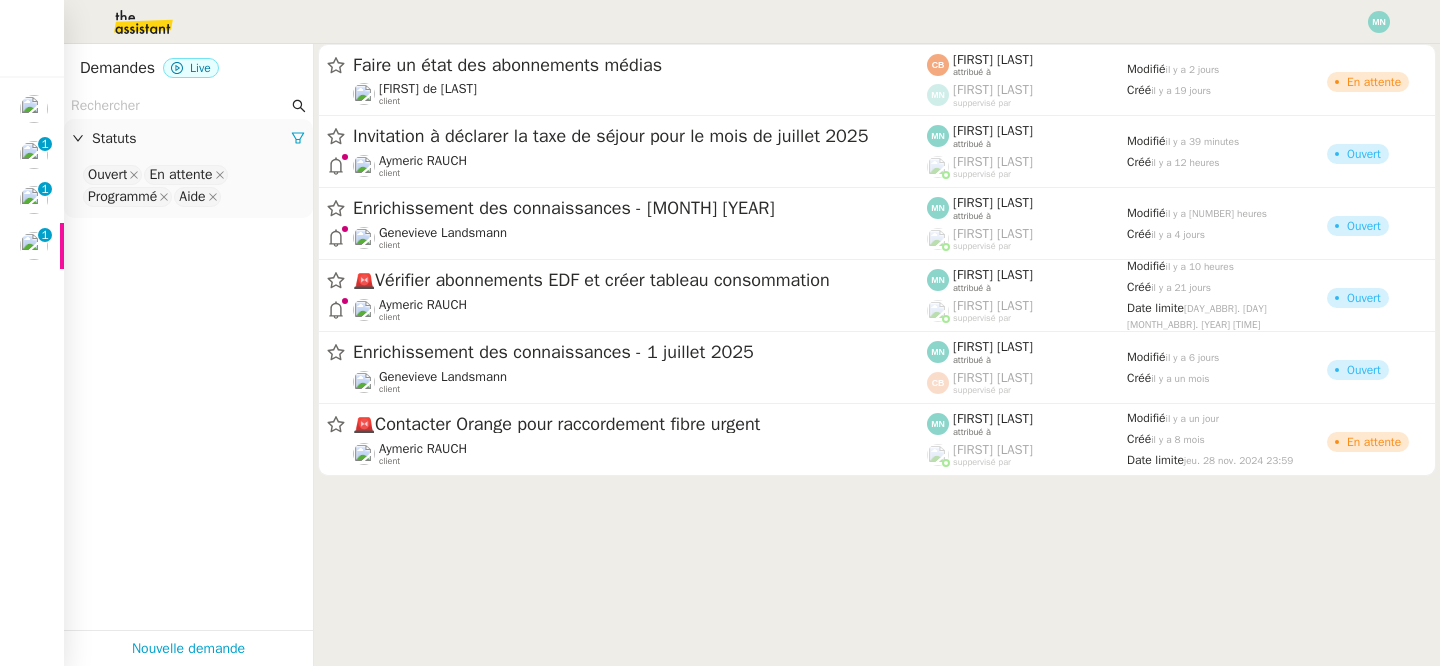 click 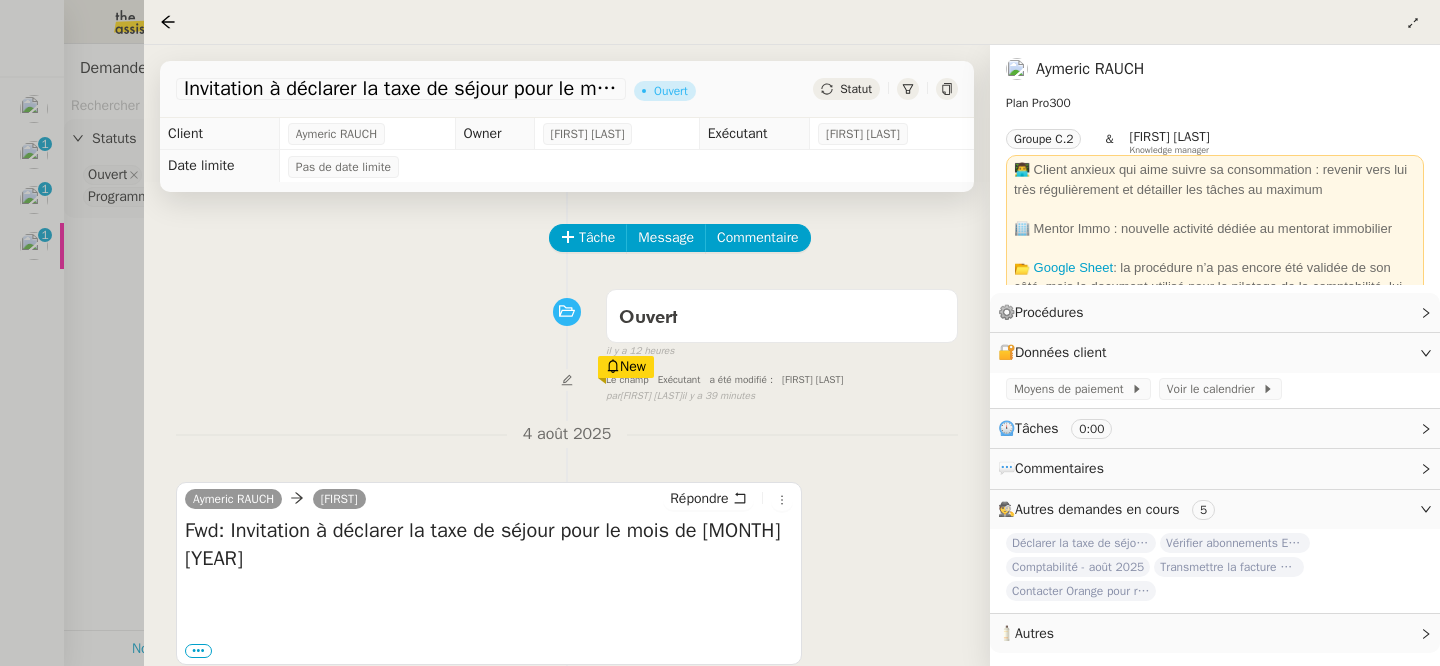 click at bounding box center (720, 333) 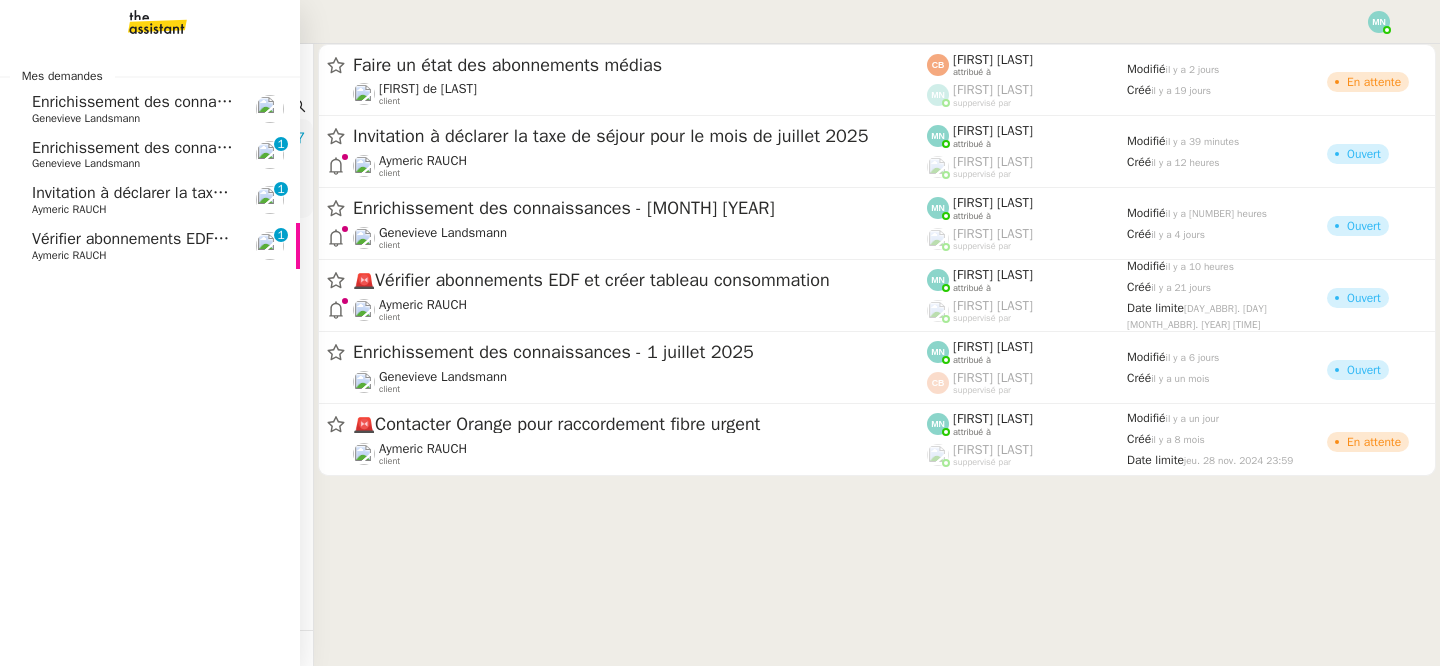 click on "Enrichissement des connaissances  - [MONTH] [YEAR]" 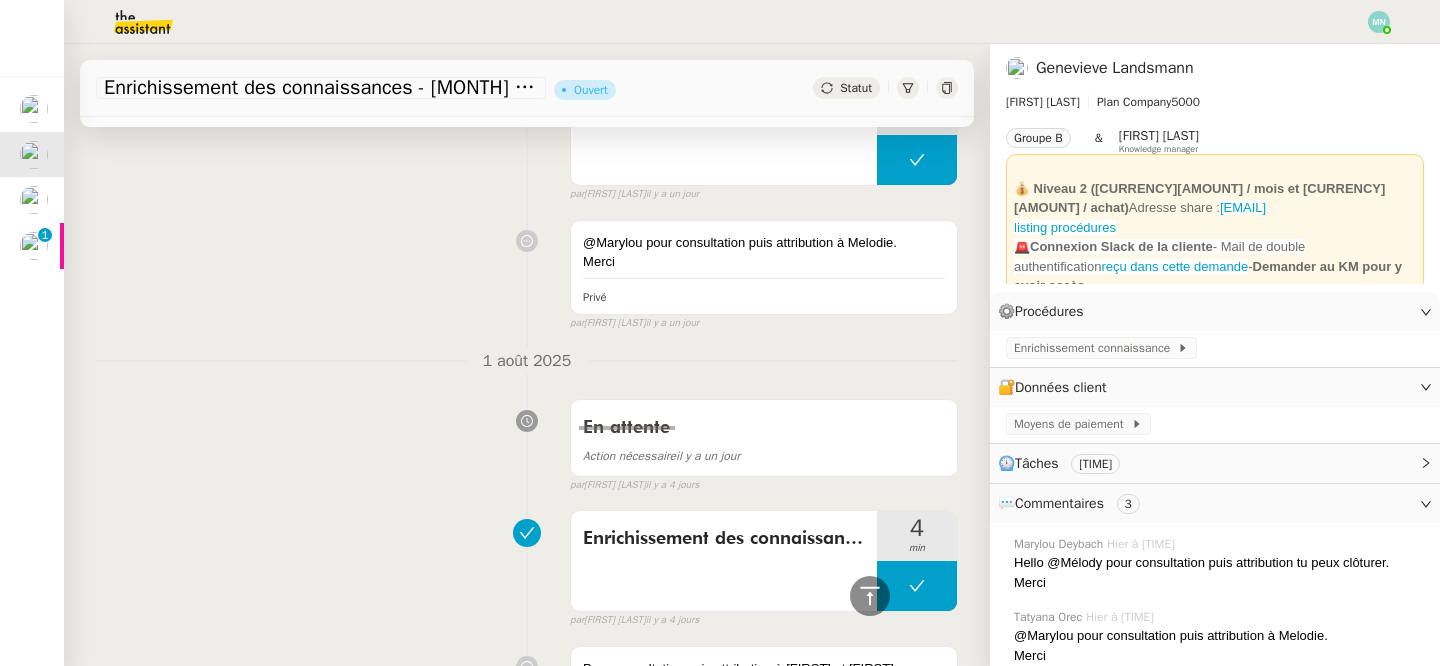 scroll, scrollTop: 0, scrollLeft: 0, axis: both 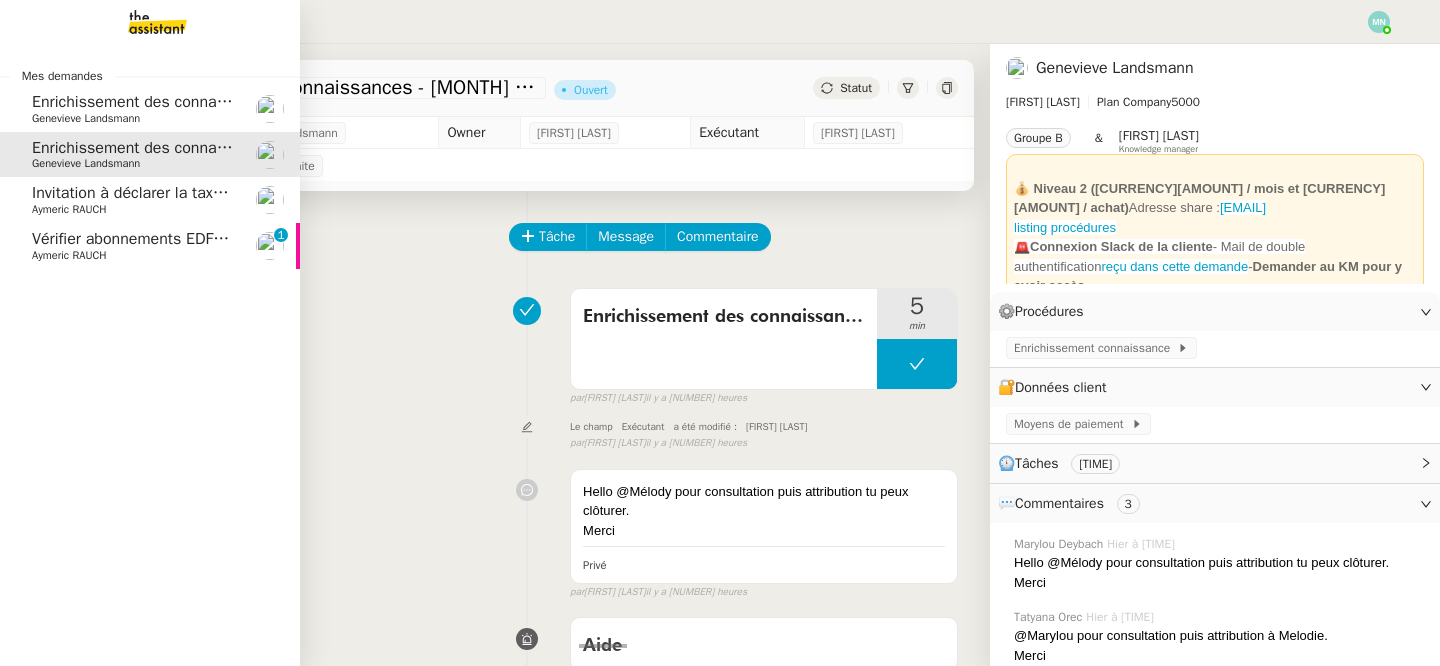 click on "Aymeric RAUCH" 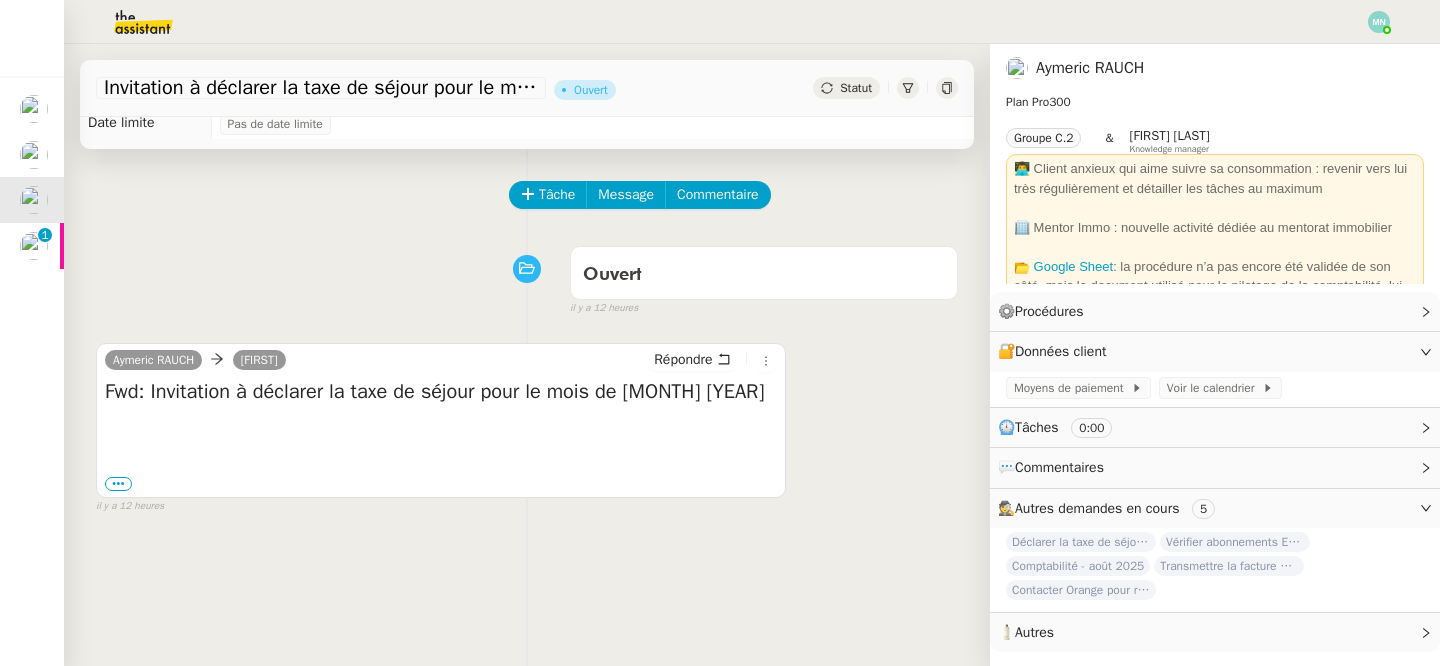 scroll, scrollTop: 46, scrollLeft: 0, axis: vertical 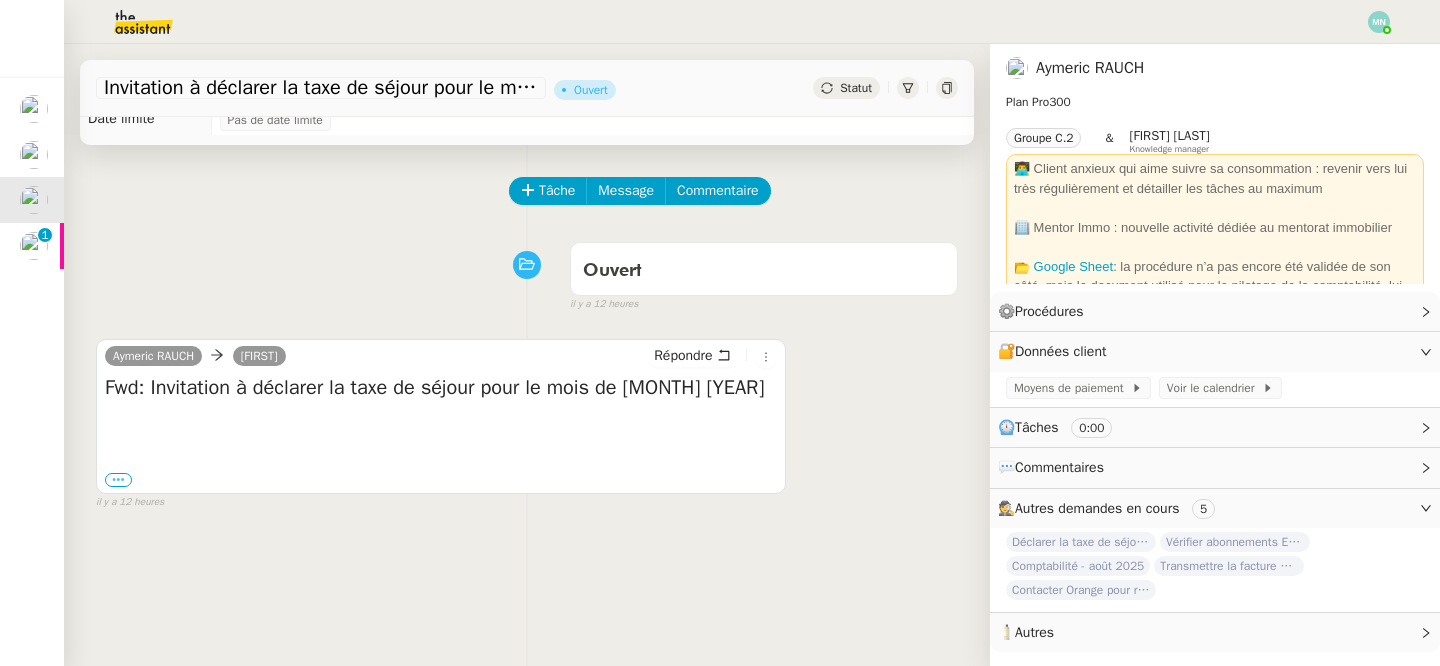 click on "•••" at bounding box center [118, 480] 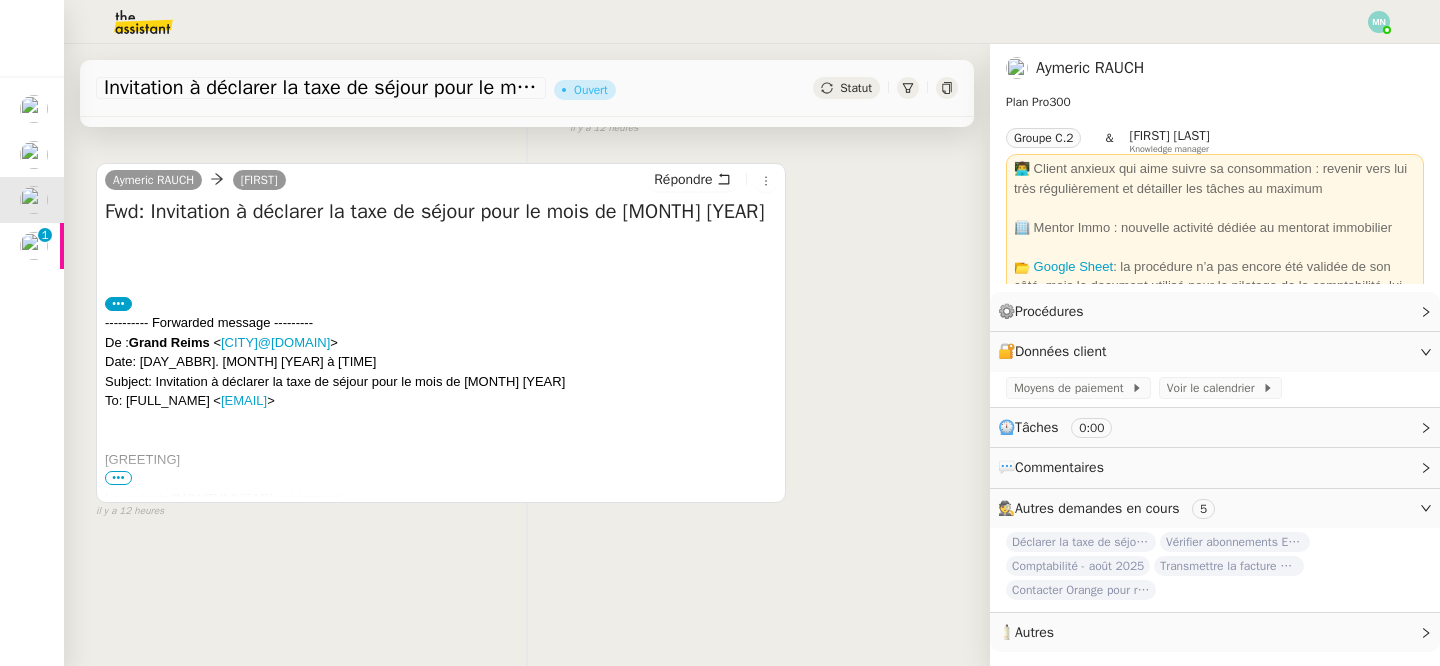 scroll, scrollTop: 203, scrollLeft: 0, axis: vertical 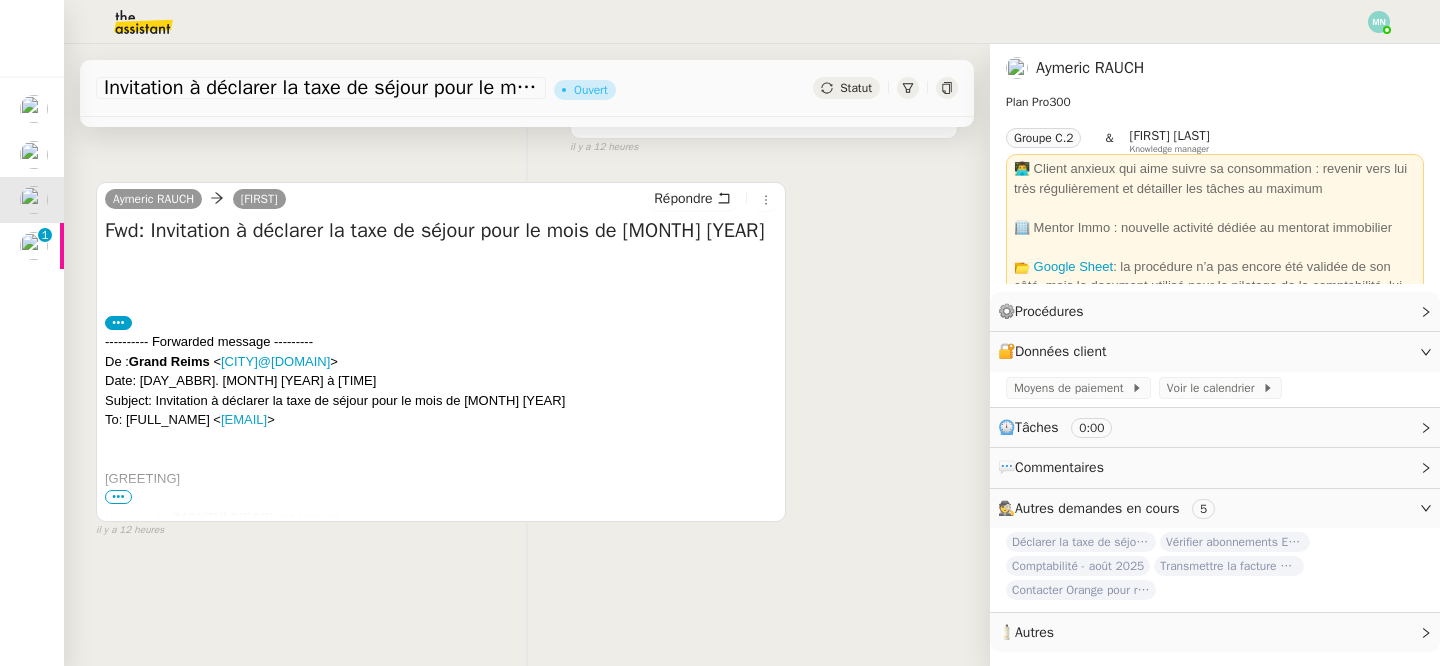 click on "•••" at bounding box center [118, 497] 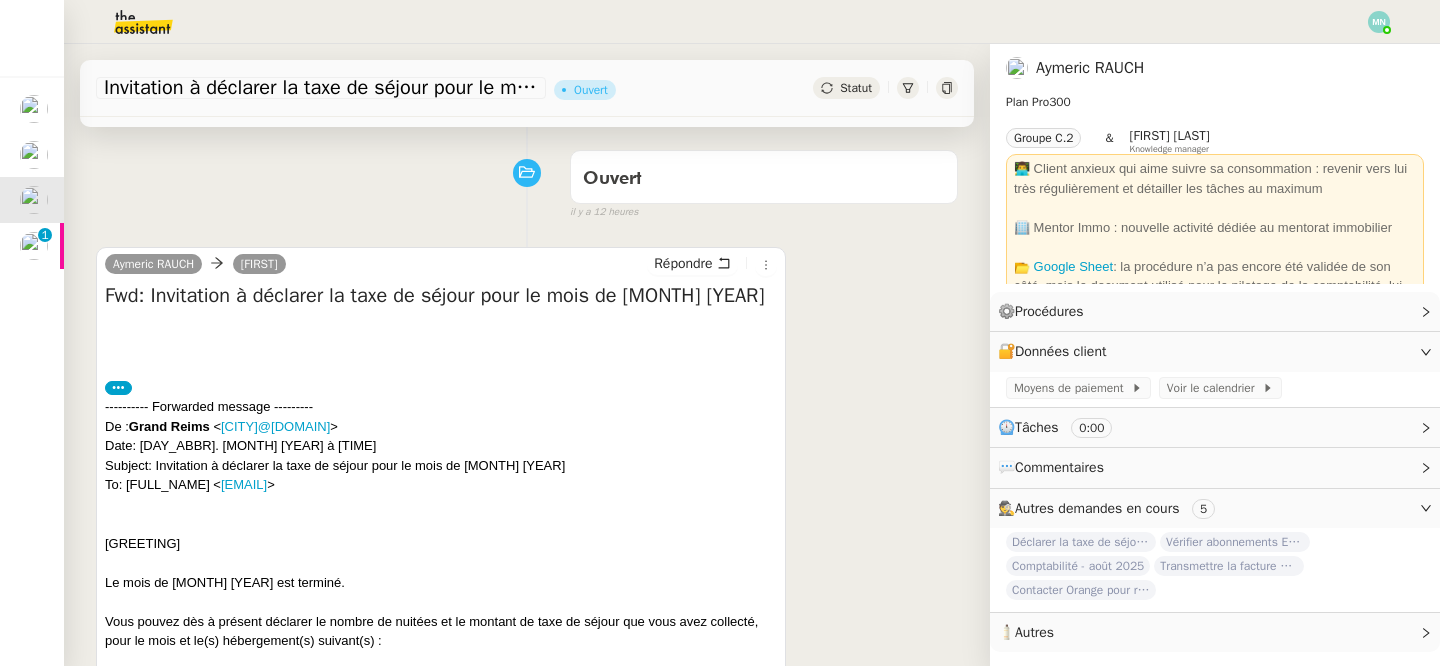 scroll, scrollTop: 0, scrollLeft: 0, axis: both 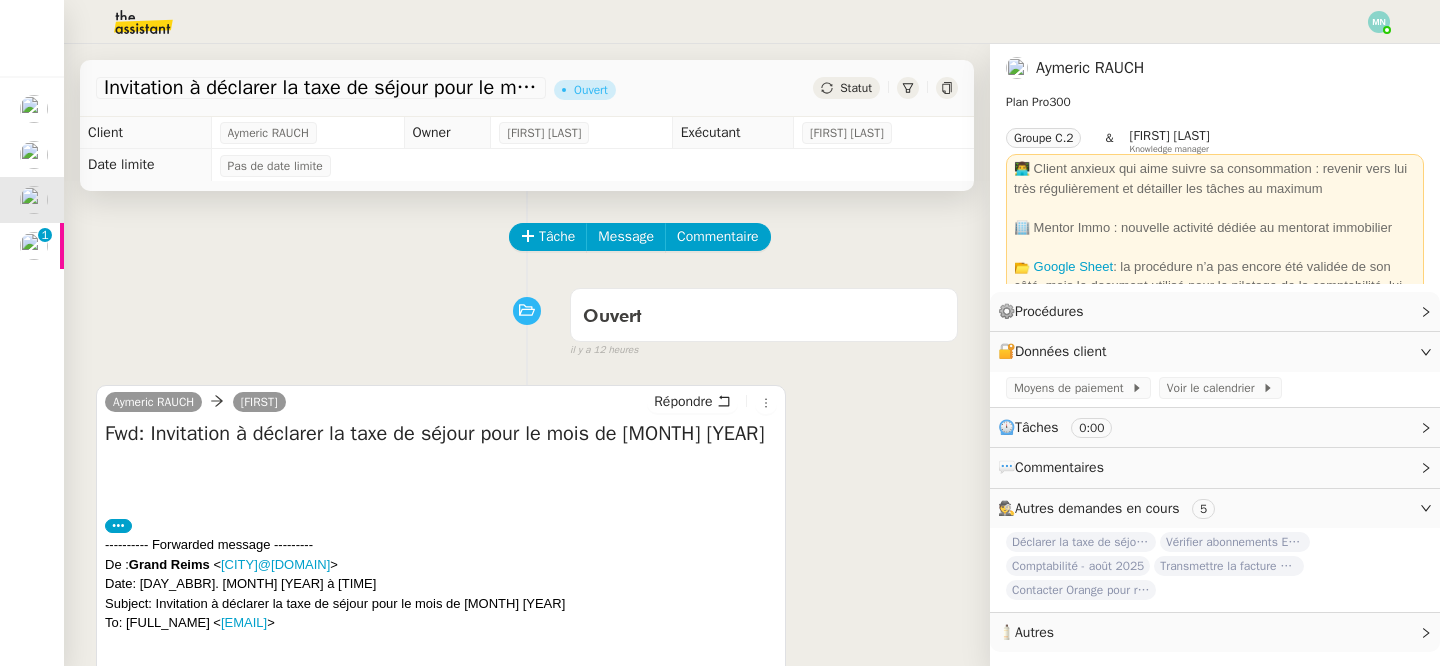 click on "Statut" 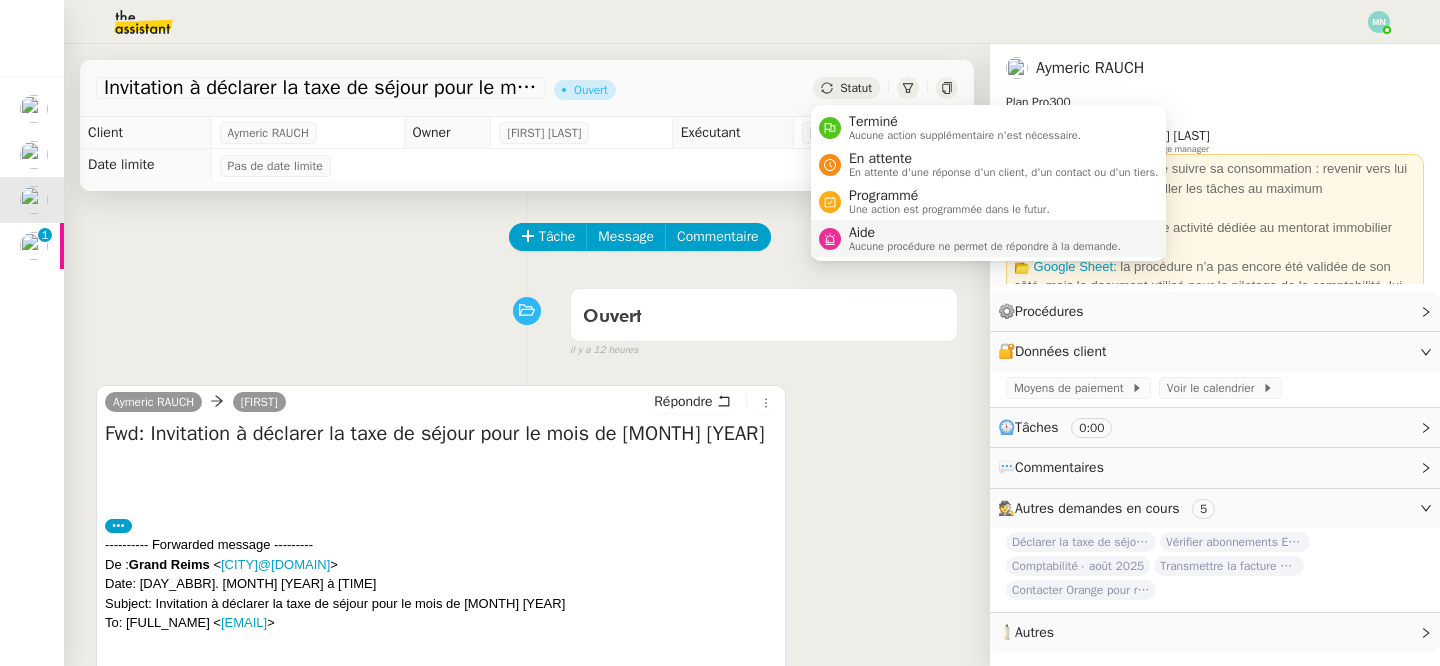 click on "Aide" at bounding box center (985, 233) 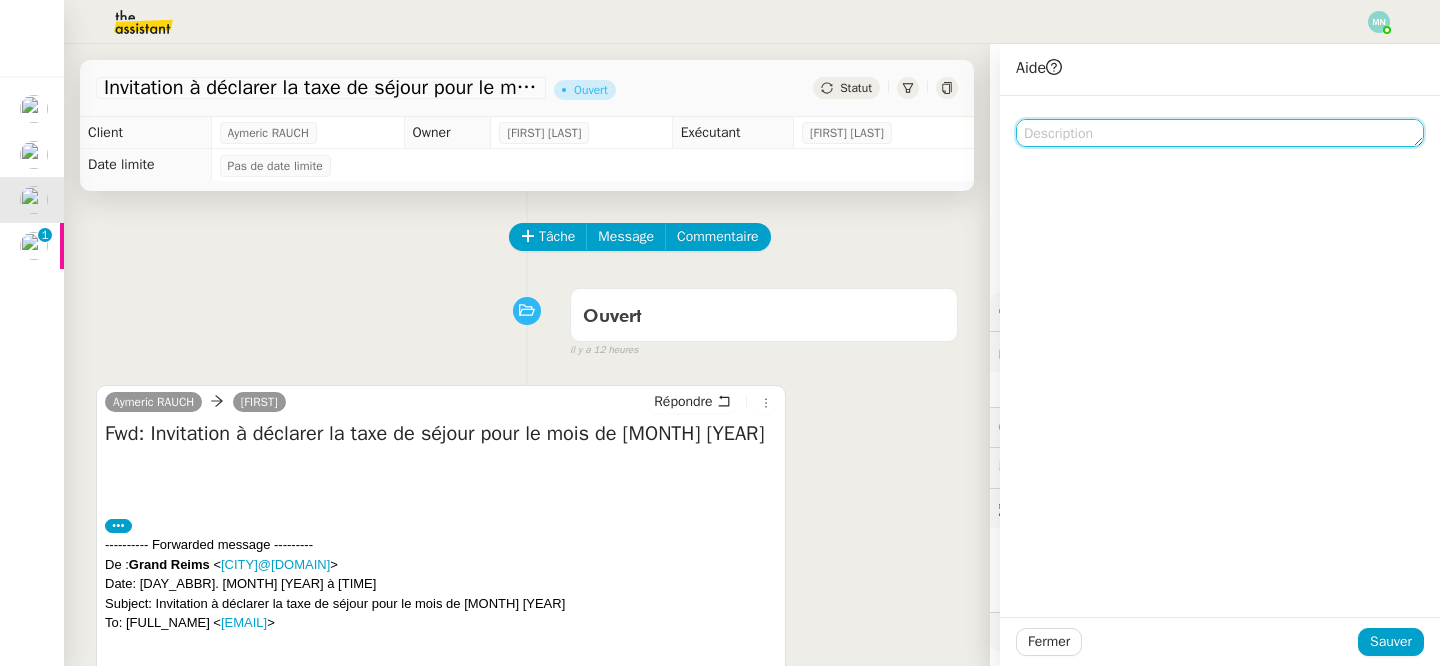 click 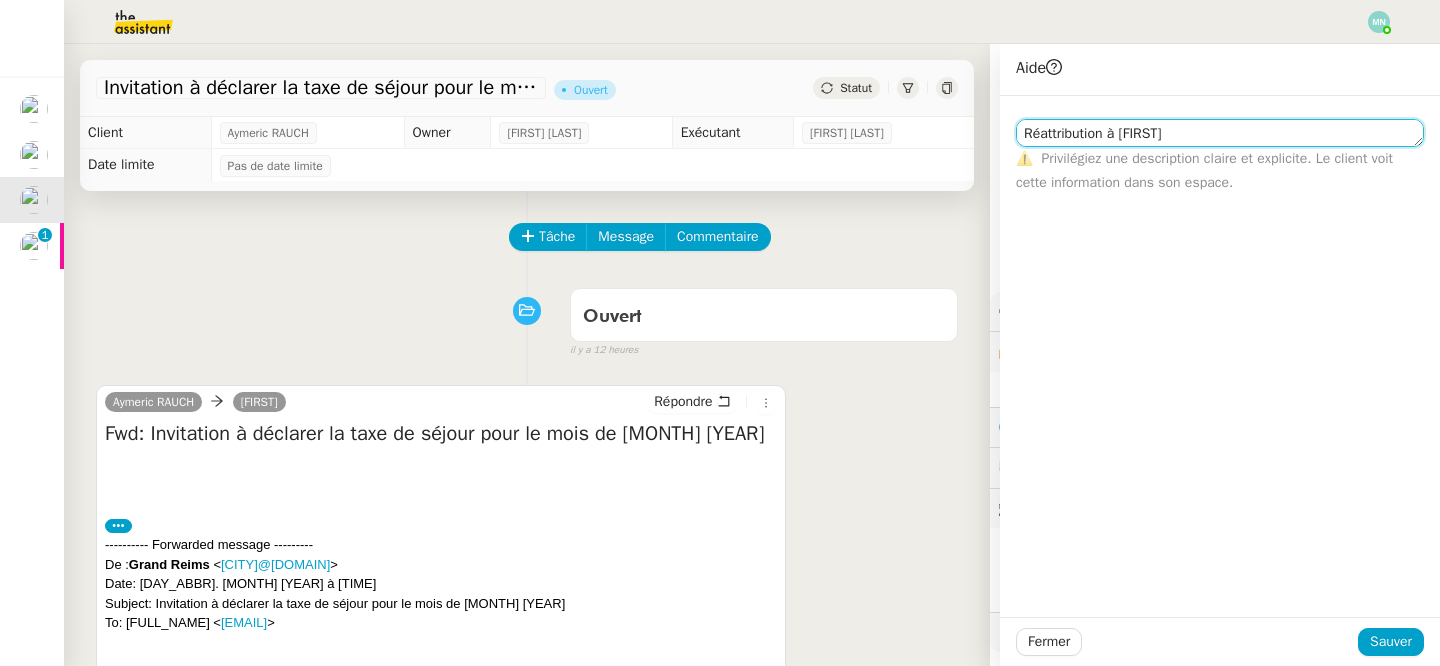 click on "Réattribution à [FIRST]" 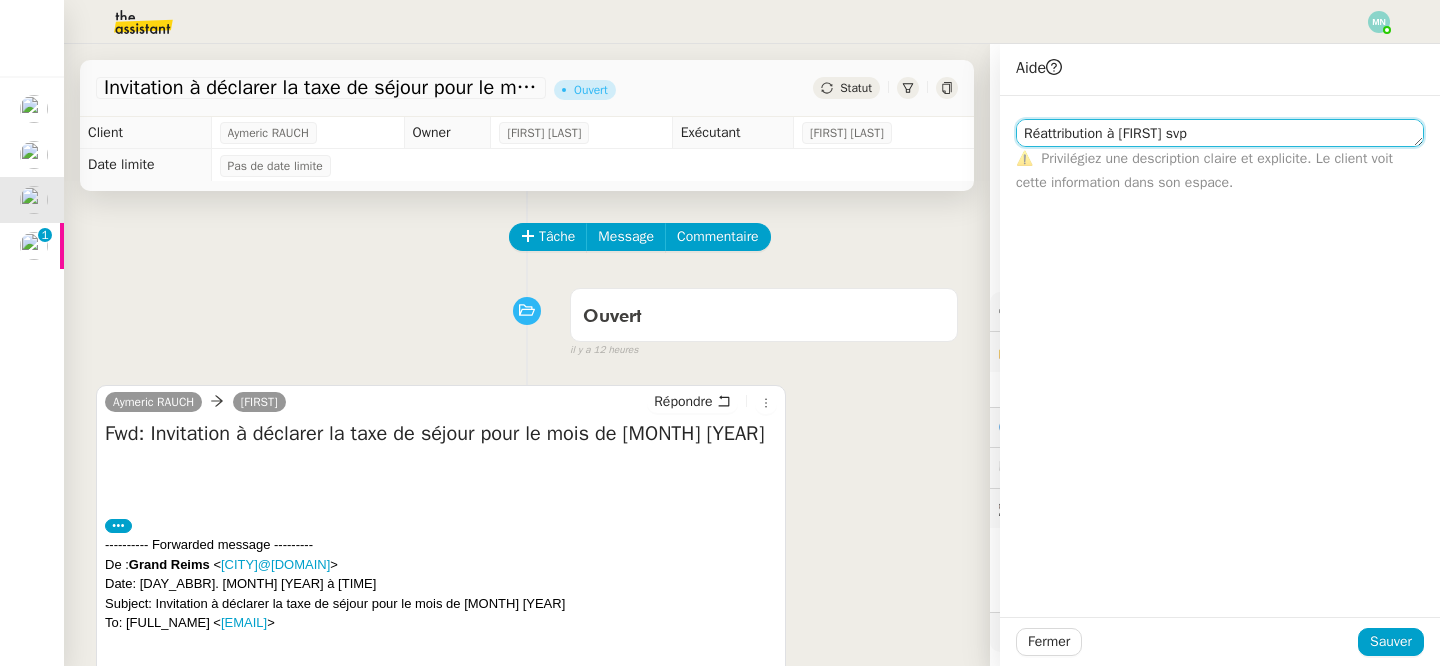 scroll, scrollTop: 1, scrollLeft: 0, axis: vertical 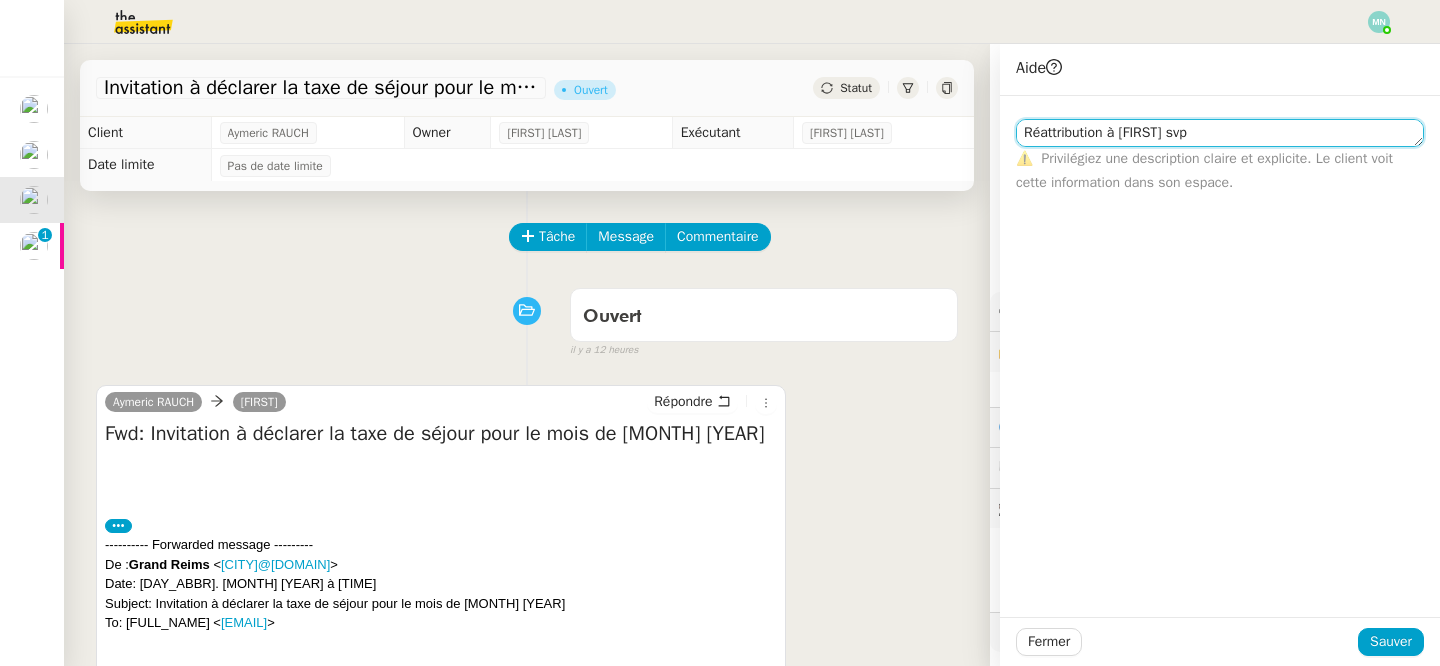 drag, startPoint x: 1220, startPoint y: 140, endPoint x: 1008, endPoint y: 136, distance: 212.03773 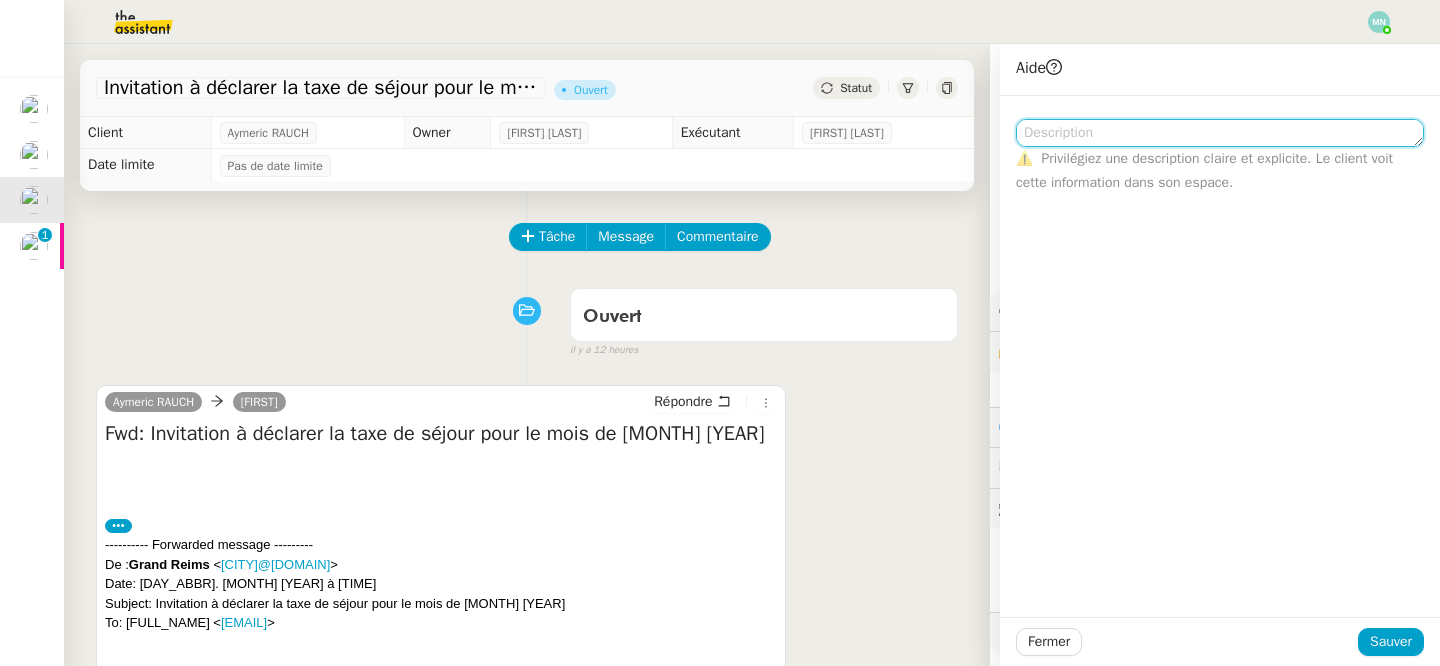 scroll, scrollTop: 0, scrollLeft: 0, axis: both 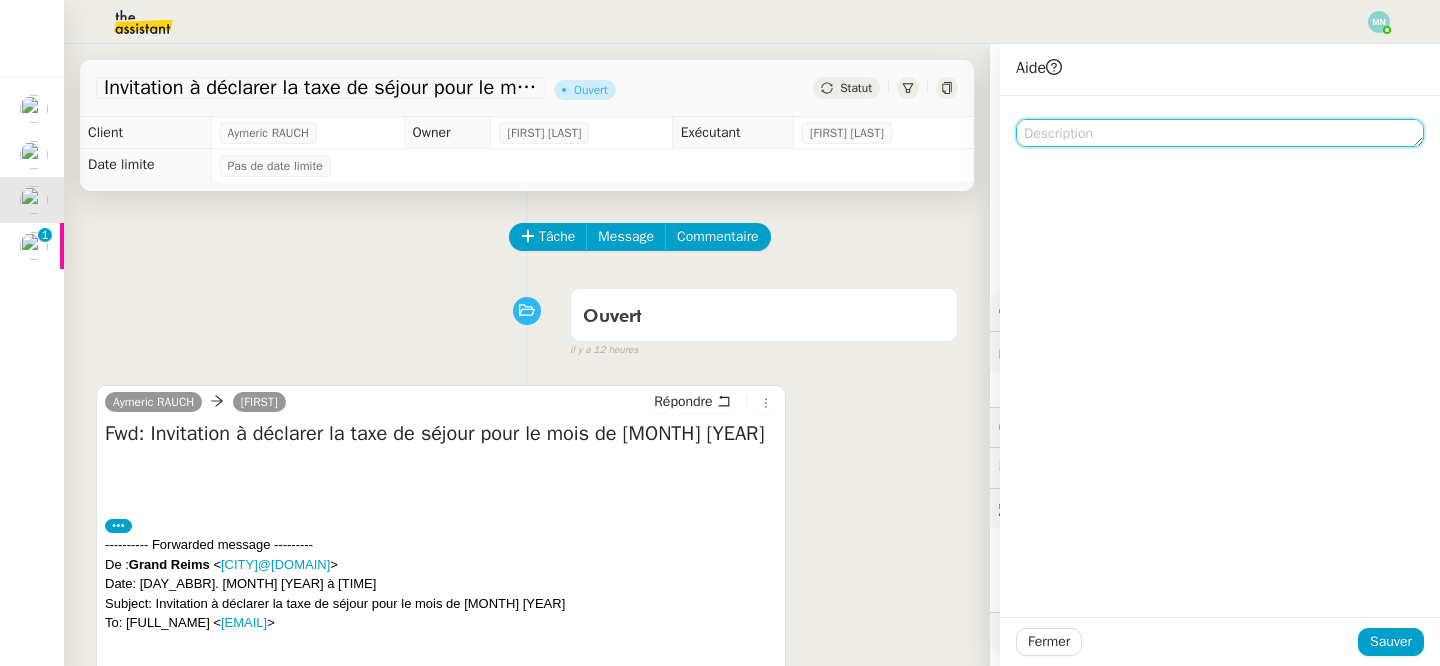 paste on "À réassigner à [FIRST], merci" 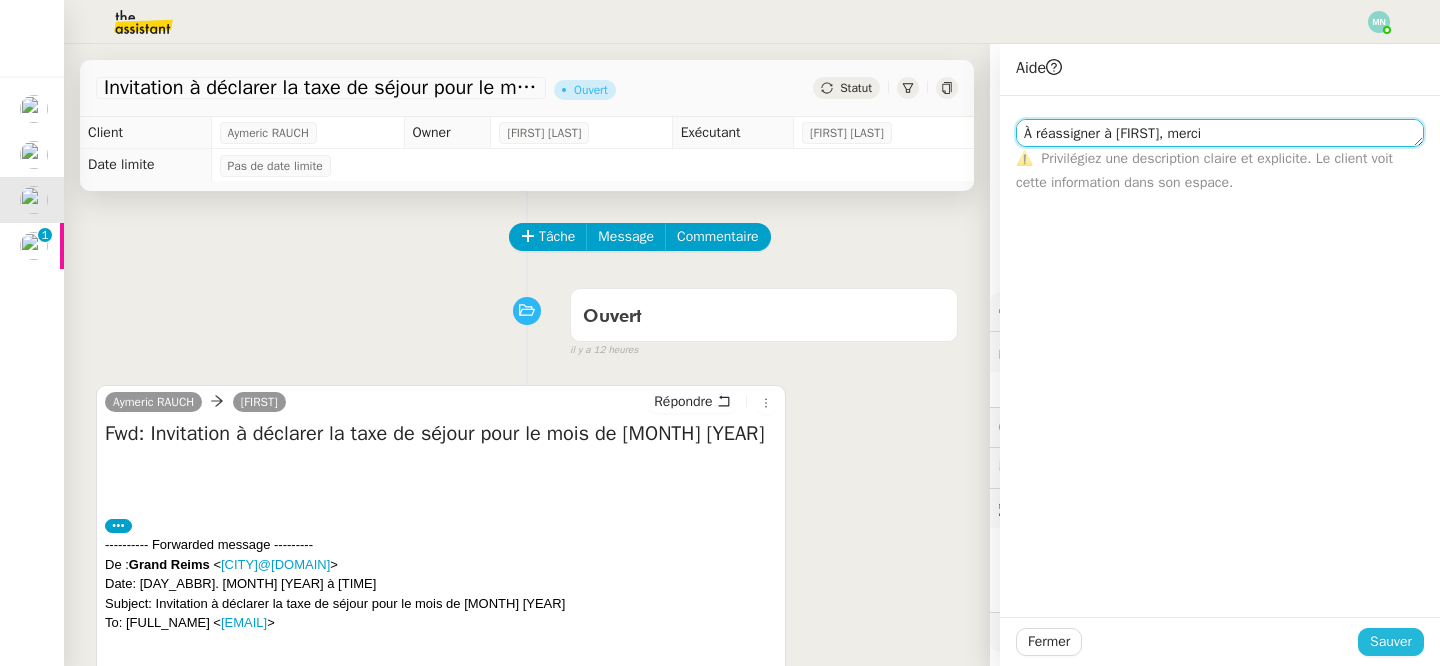 type on "À réassigner à [FIRST], merci" 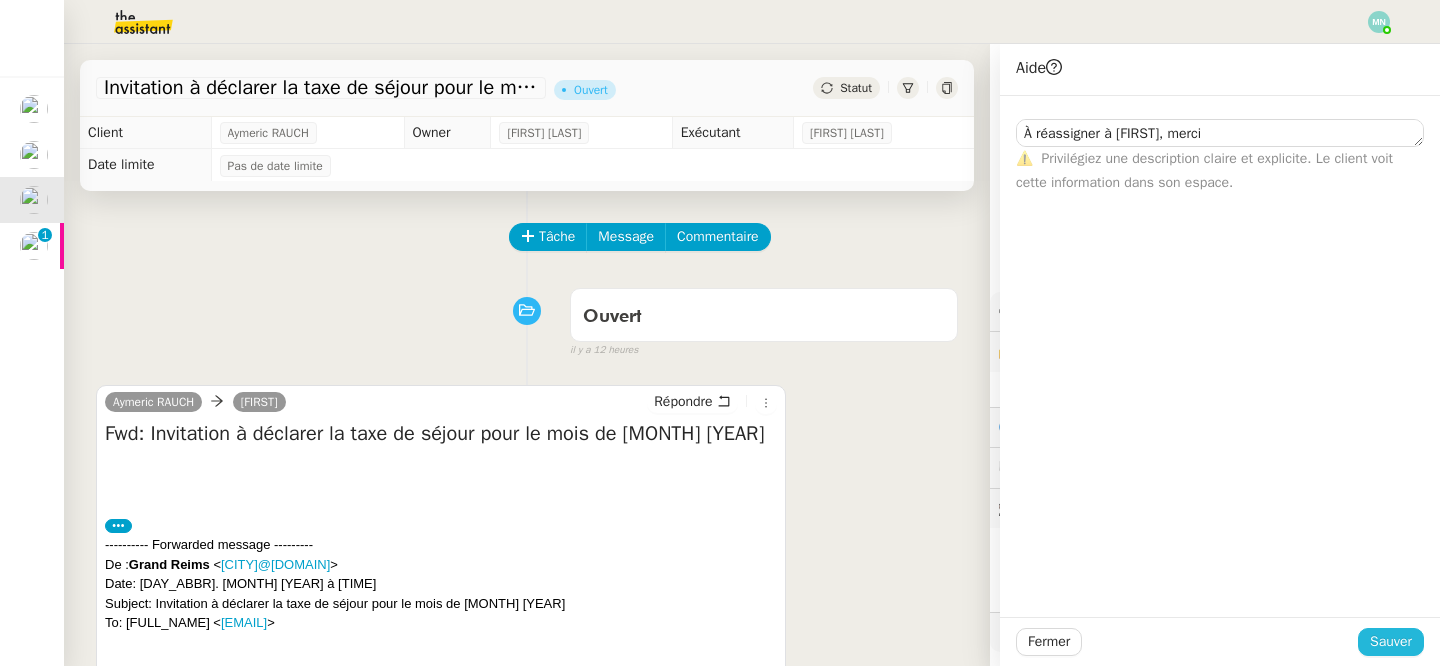 click on "Sauver" 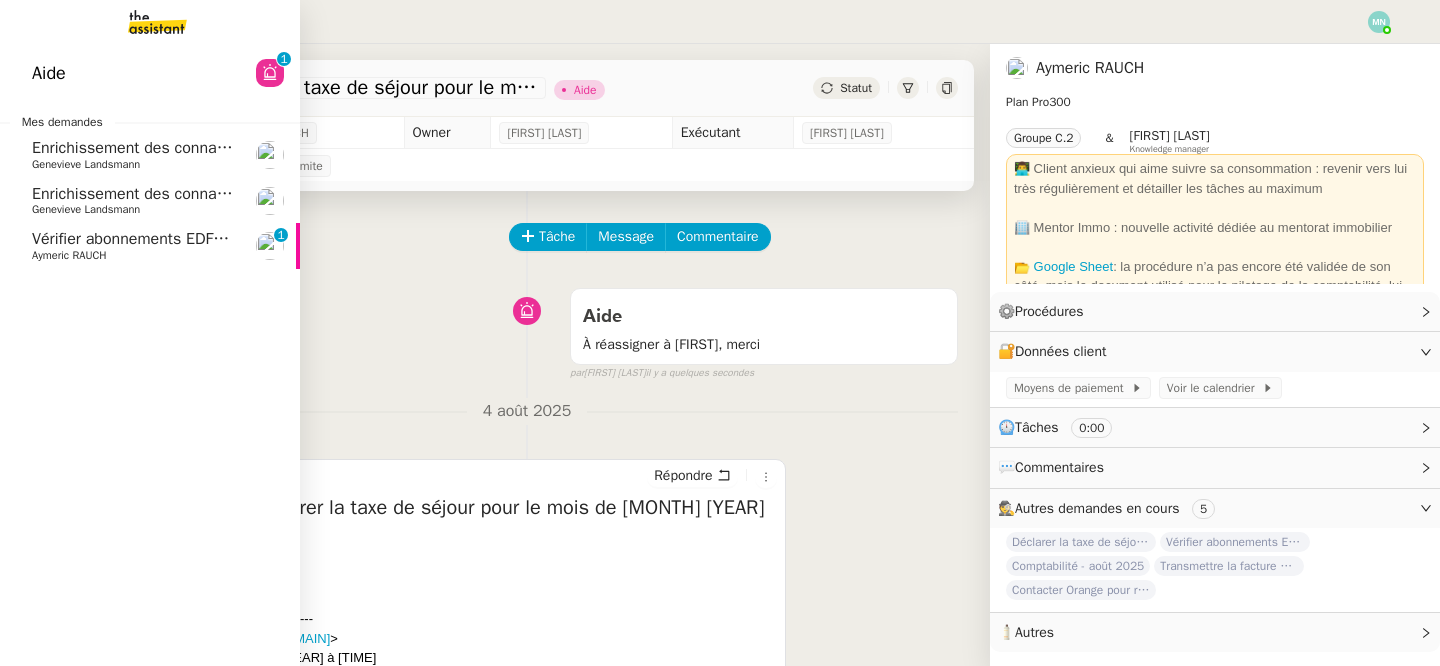 click on "Aymeric RAUCH" 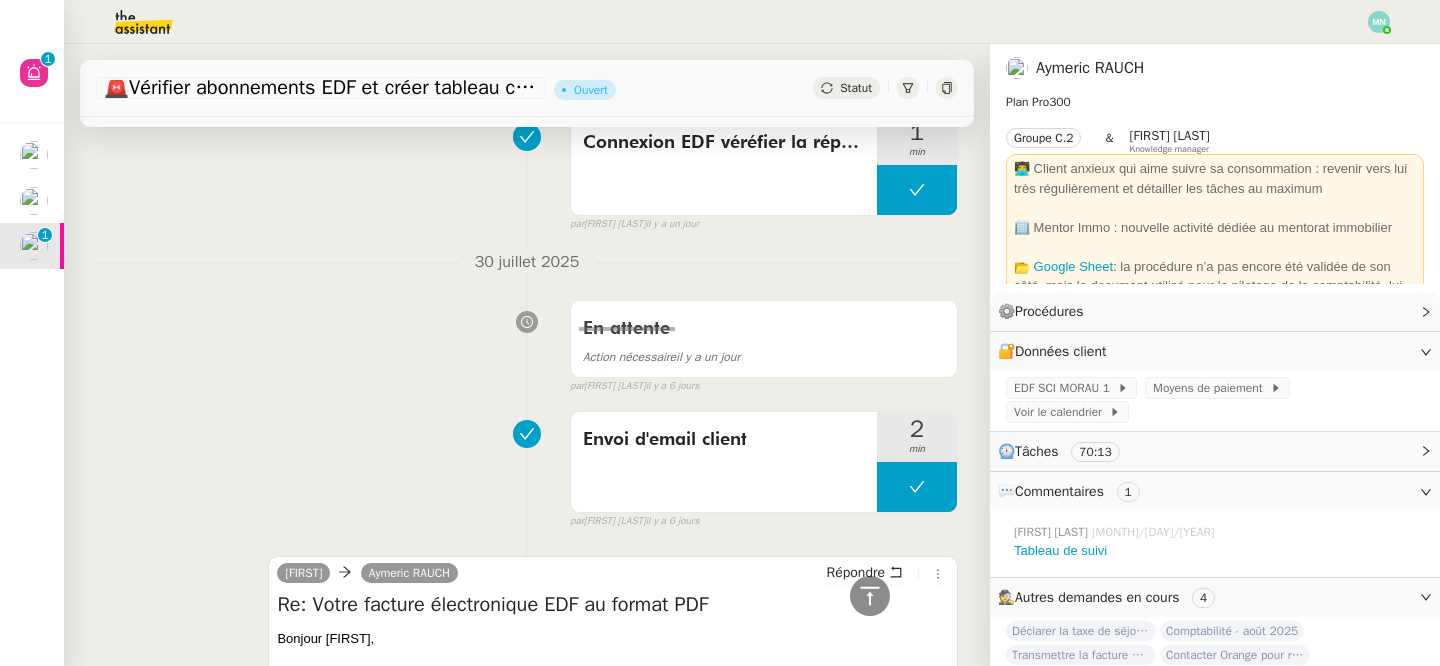 scroll, scrollTop: 0, scrollLeft: 0, axis: both 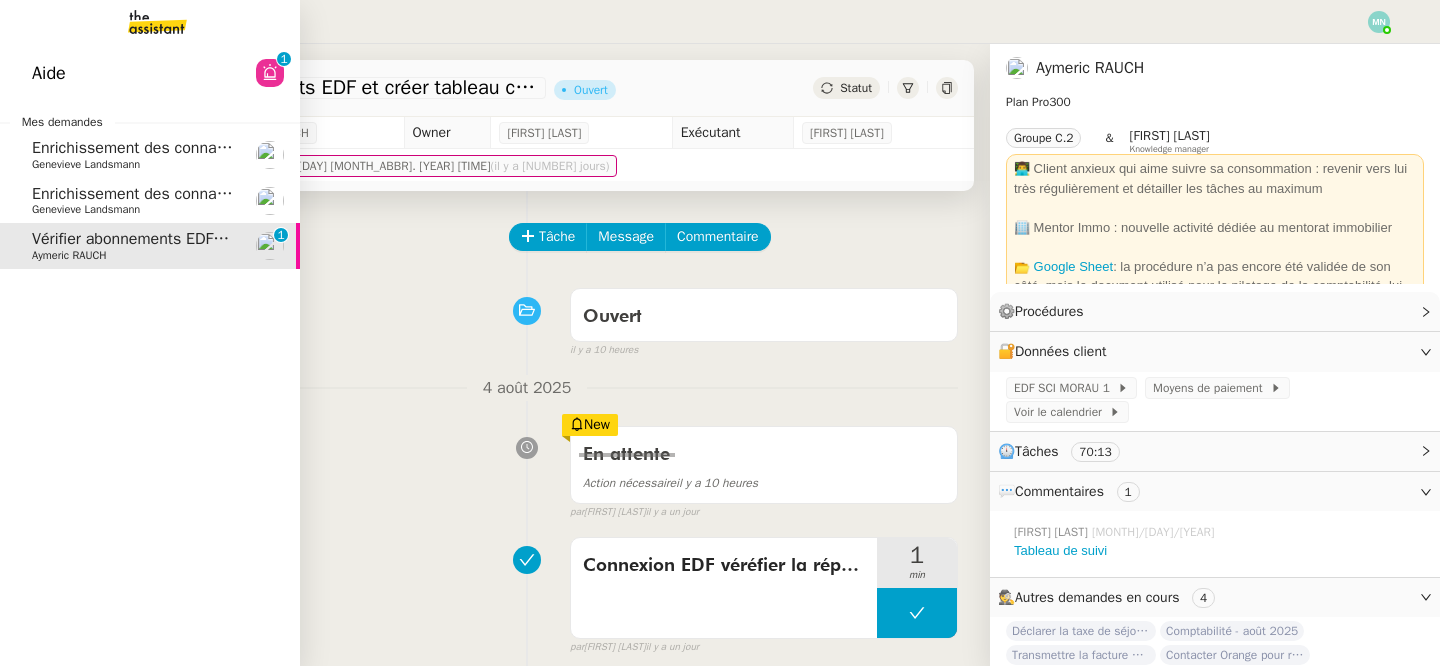 click on "Enrichissement des connaissances  - [MONTH] [YEAR]" 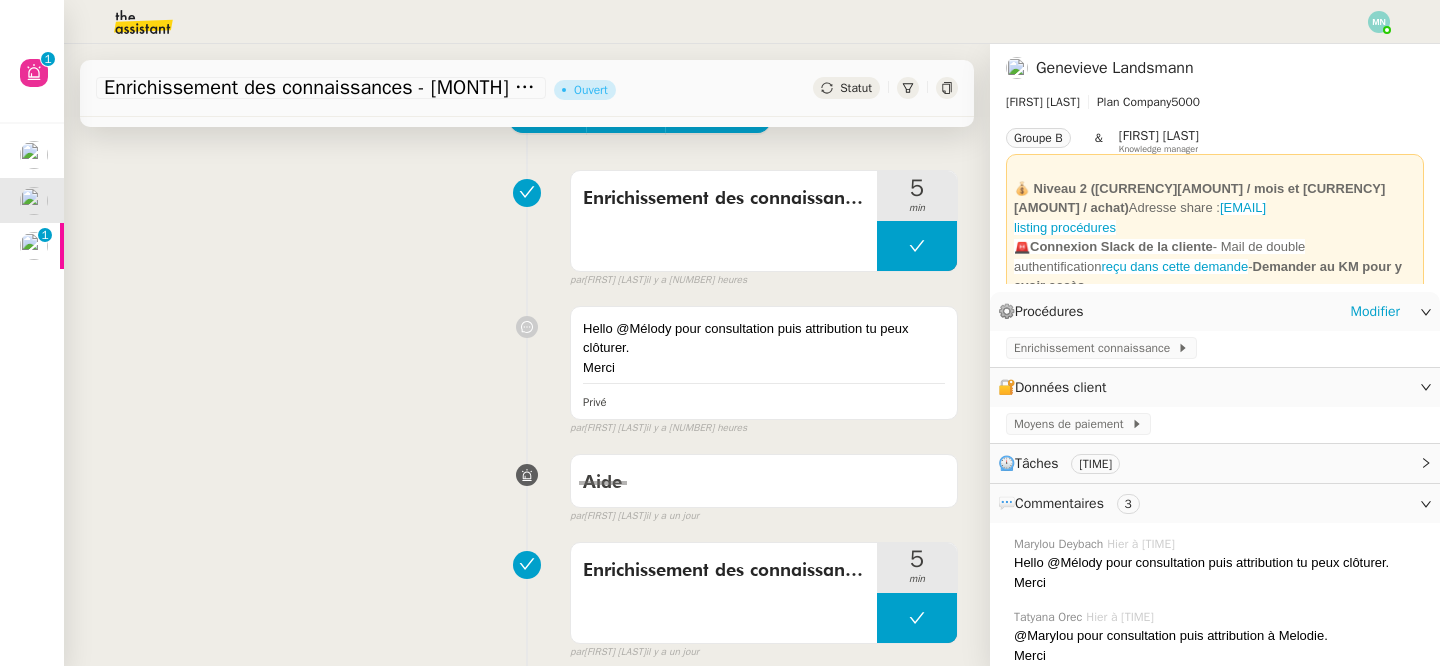 scroll, scrollTop: 0, scrollLeft: 0, axis: both 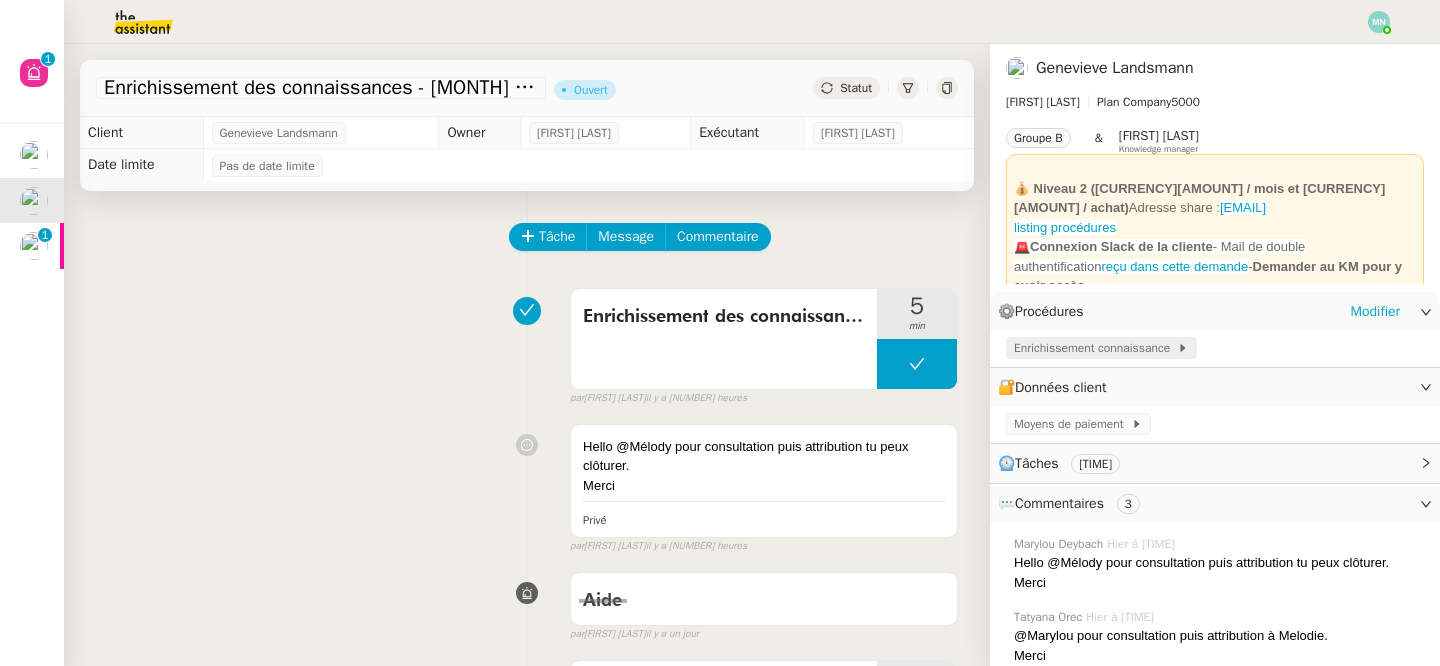 click on "Enrichissement connaissance" 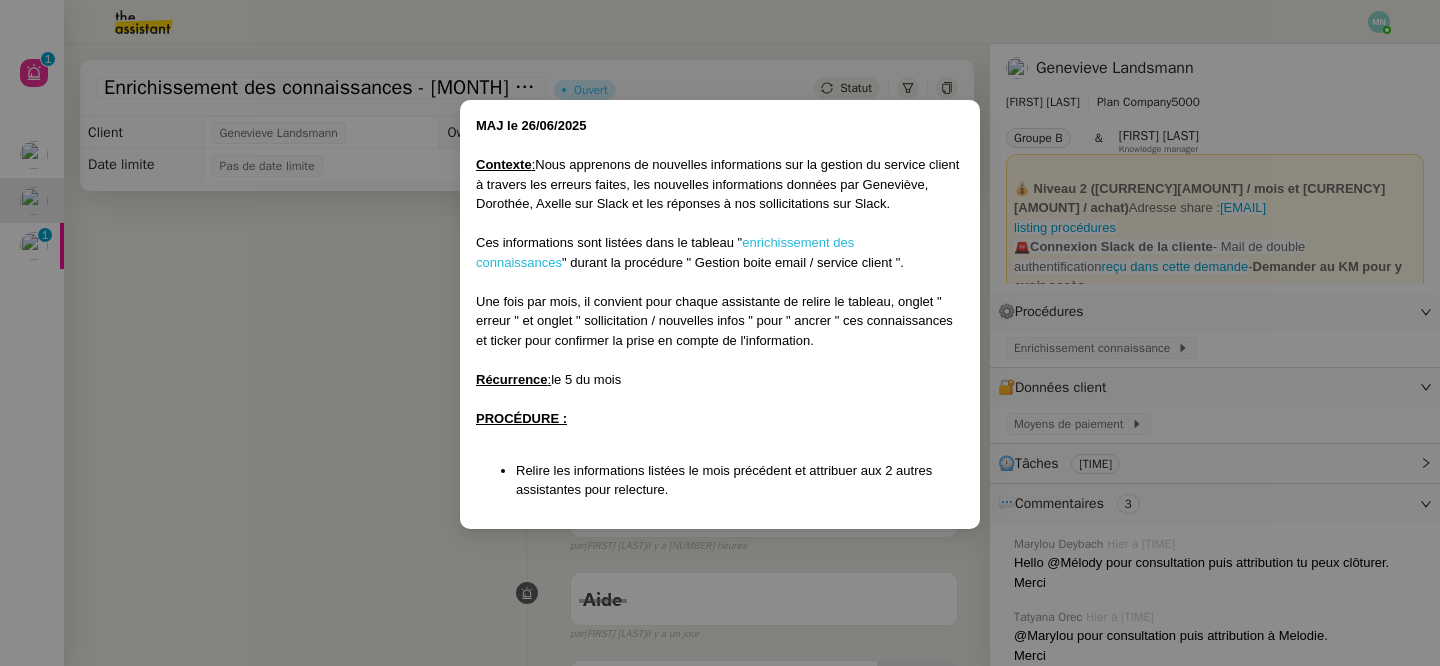 click on "enrichissement des connaissances" at bounding box center (665, 252) 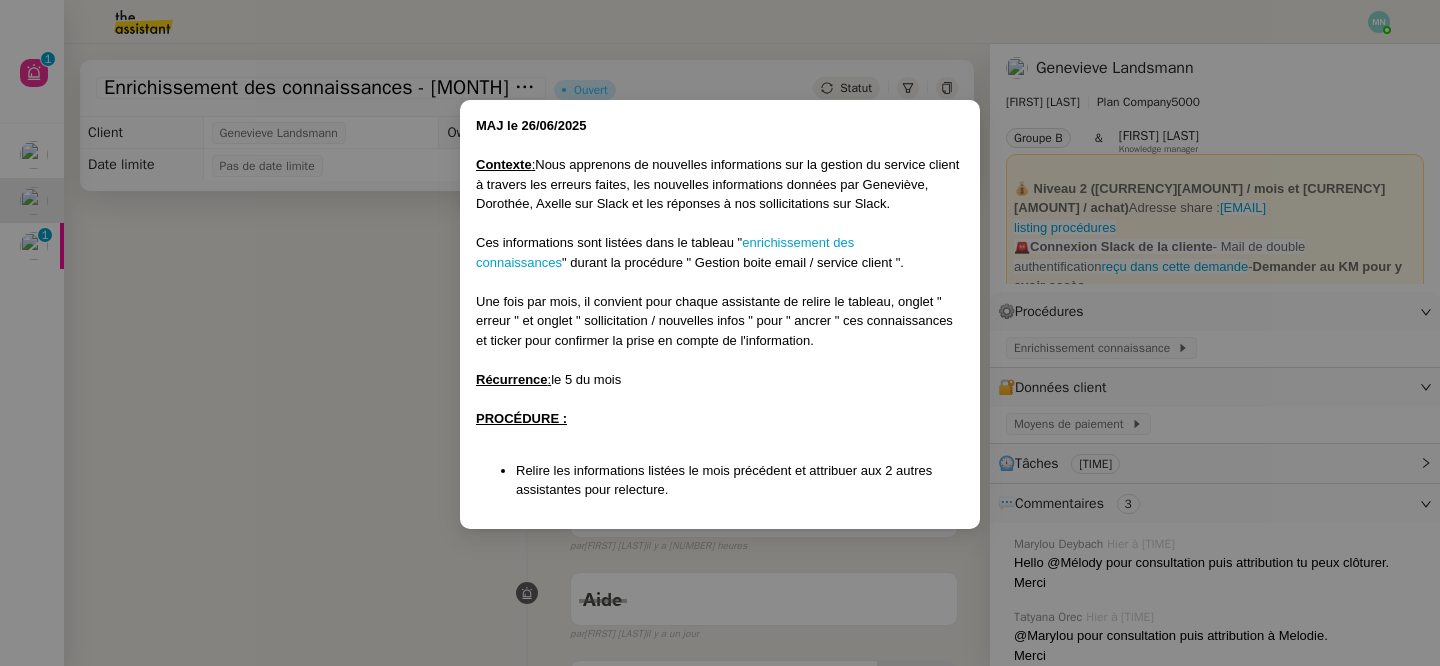 click on "MAJ le [DATE] Contexte  :  Nous apprenons de nouvelles informations sur la gestion du service client à travers les erreurs faites, les nouvelles informations données par [FIRST], [FIRST], [FIRST] sur Slack et les réponses à nos sollicitations sur Slack. Ces informations sont listées dans le tableau " enrichissement des connaissances  " durant la procédure " Gestion boite email / service client ". Une  fois par mois, il convient pour chaque assistante de relire le tableau, onglet " erreur " et onglet " sollicitation / nouvelles infos " pour " ancrer " ces connaissances et ticker pour confirmer la prise en compte de l'information. Récurrence  :  le 5 du mois PROCÉDURE : Relire les informations listées le mois précédent et attribuer aux 2 autres assistantes pour relecture." at bounding box center (720, 333) 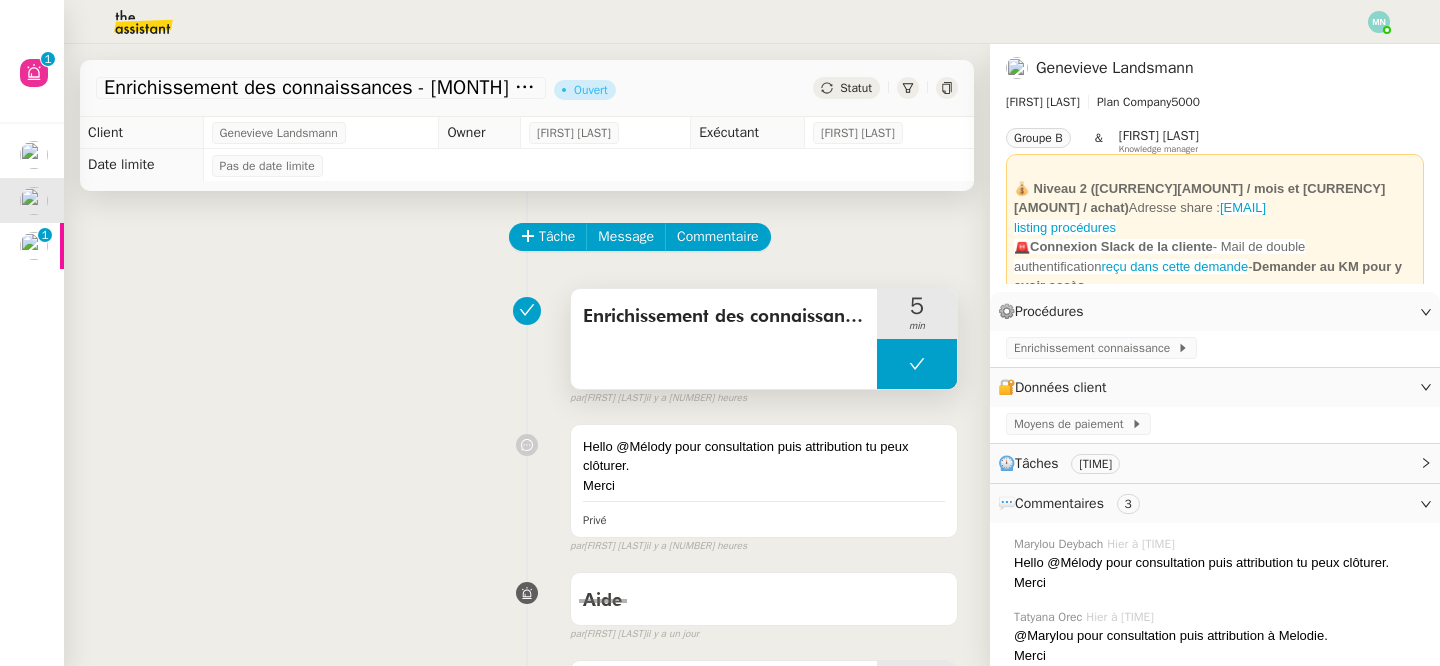 click on "Enrichissement des connaissances" at bounding box center (724, 317) 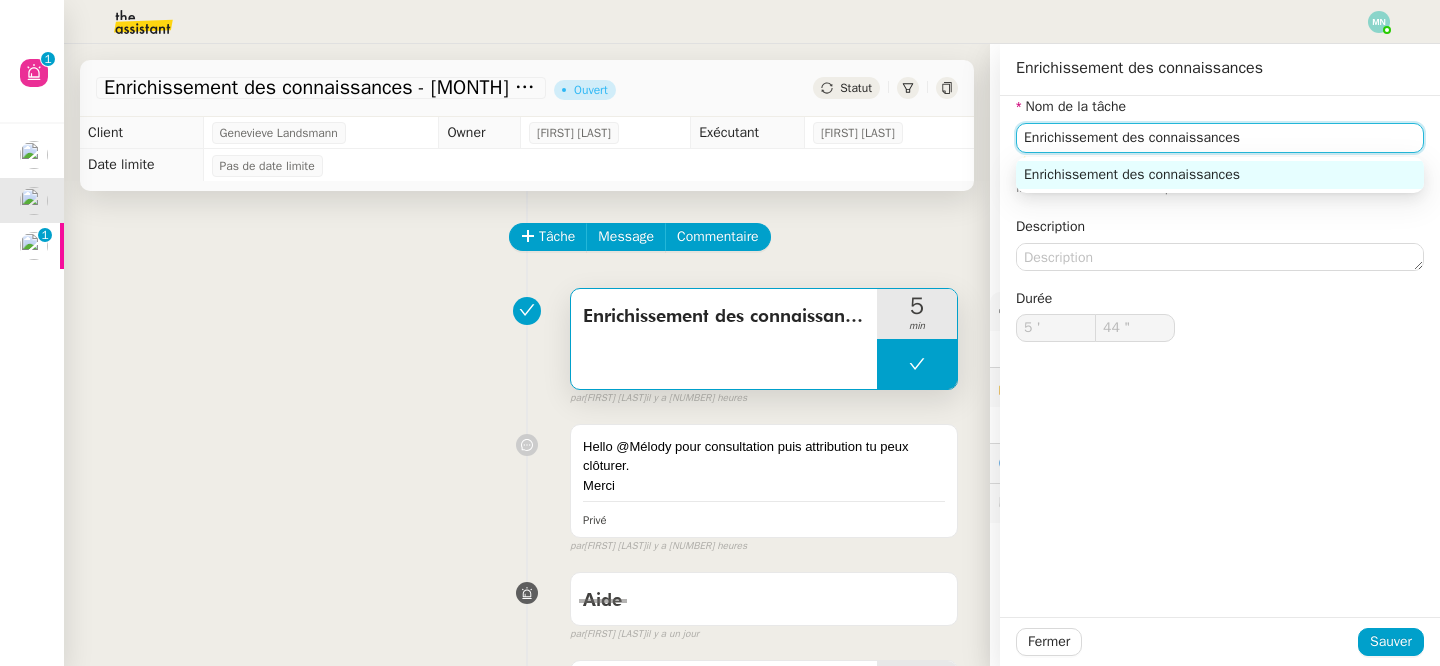 drag, startPoint x: 1269, startPoint y: 136, endPoint x: 1007, endPoint y: 135, distance: 262.00192 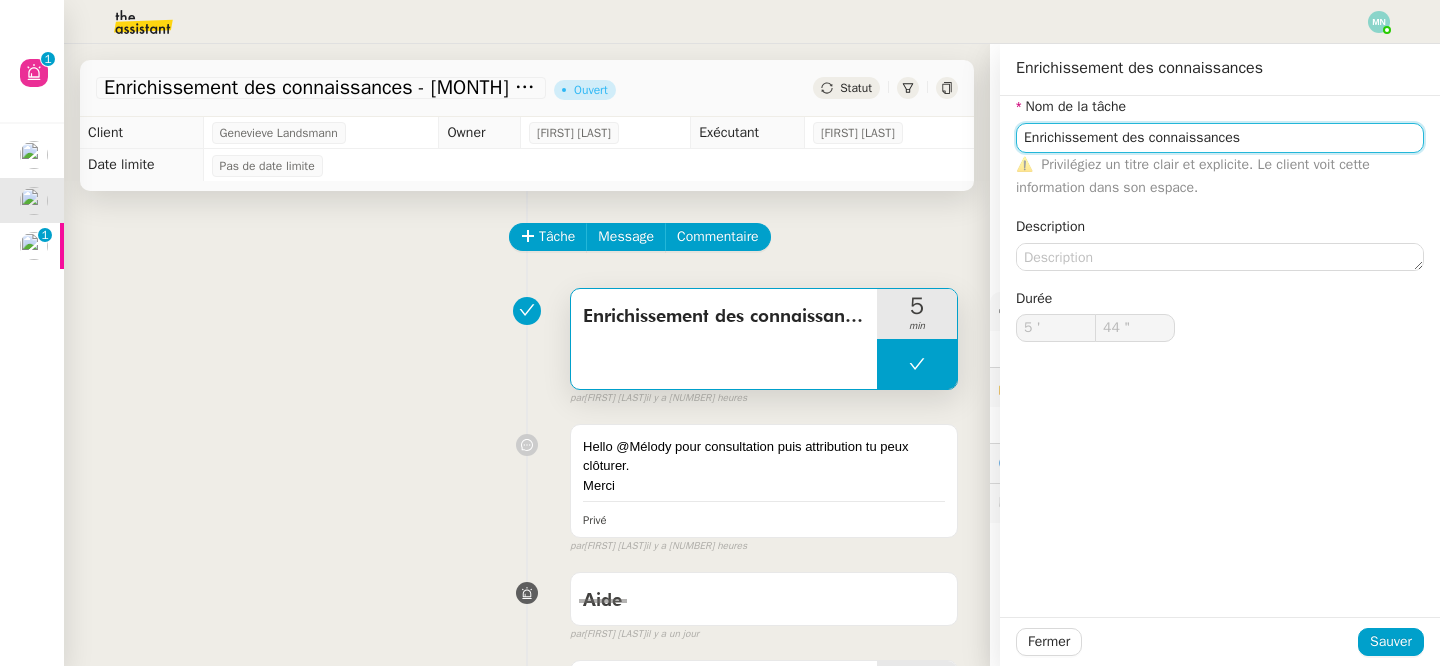 drag, startPoint x: 1261, startPoint y: 143, endPoint x: 1009, endPoint y: 145, distance: 252.00793 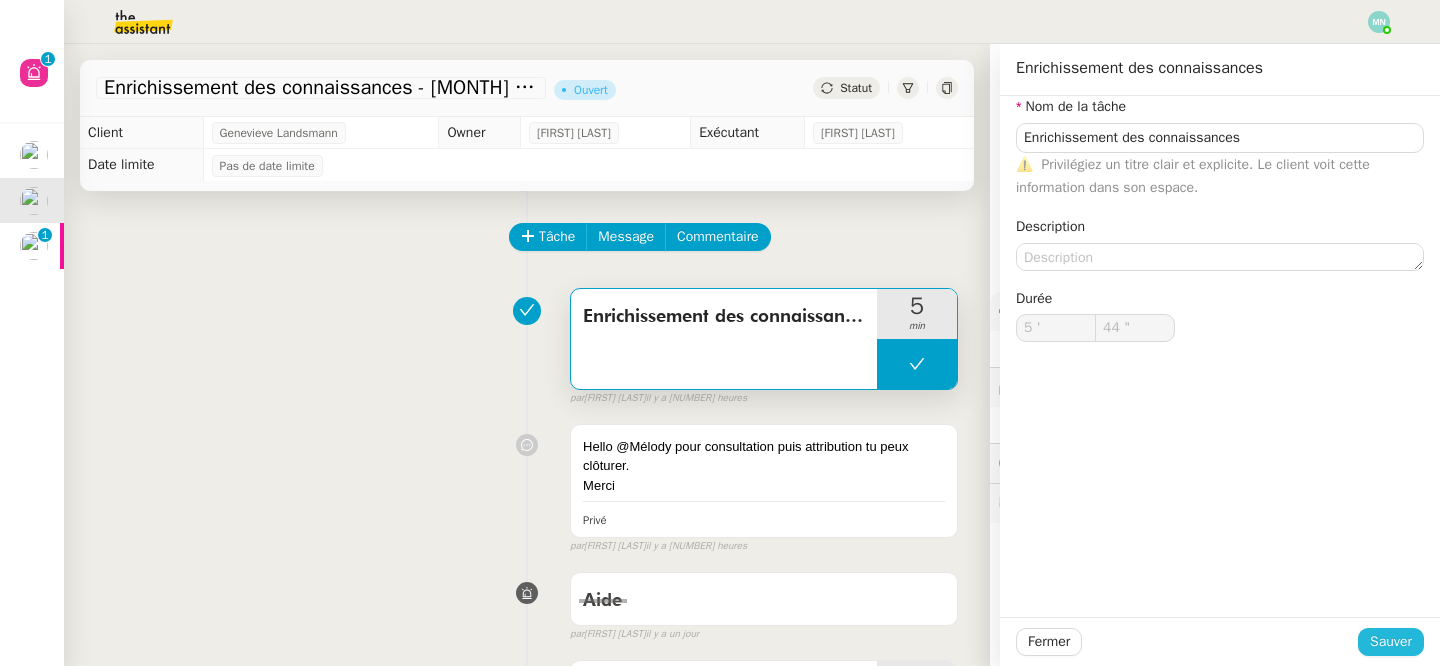 click on "Sauver" 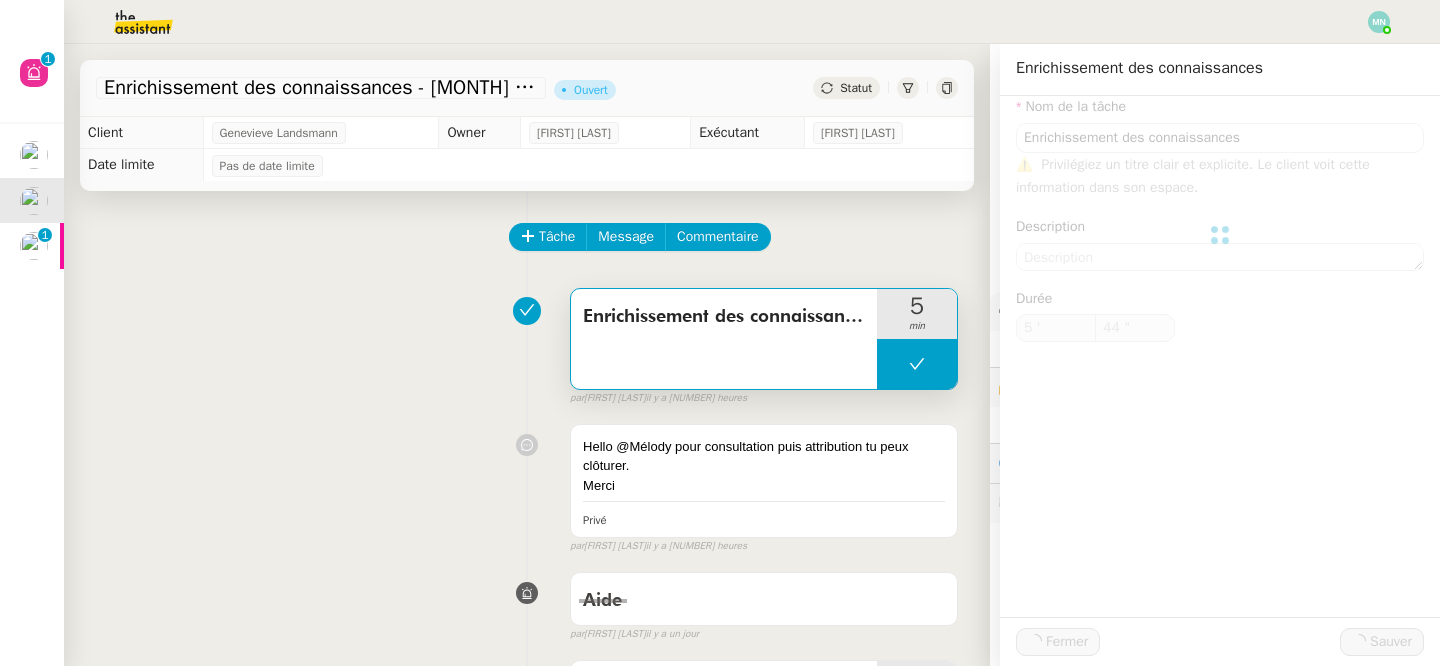 type on "Enrichissement des connaissances" 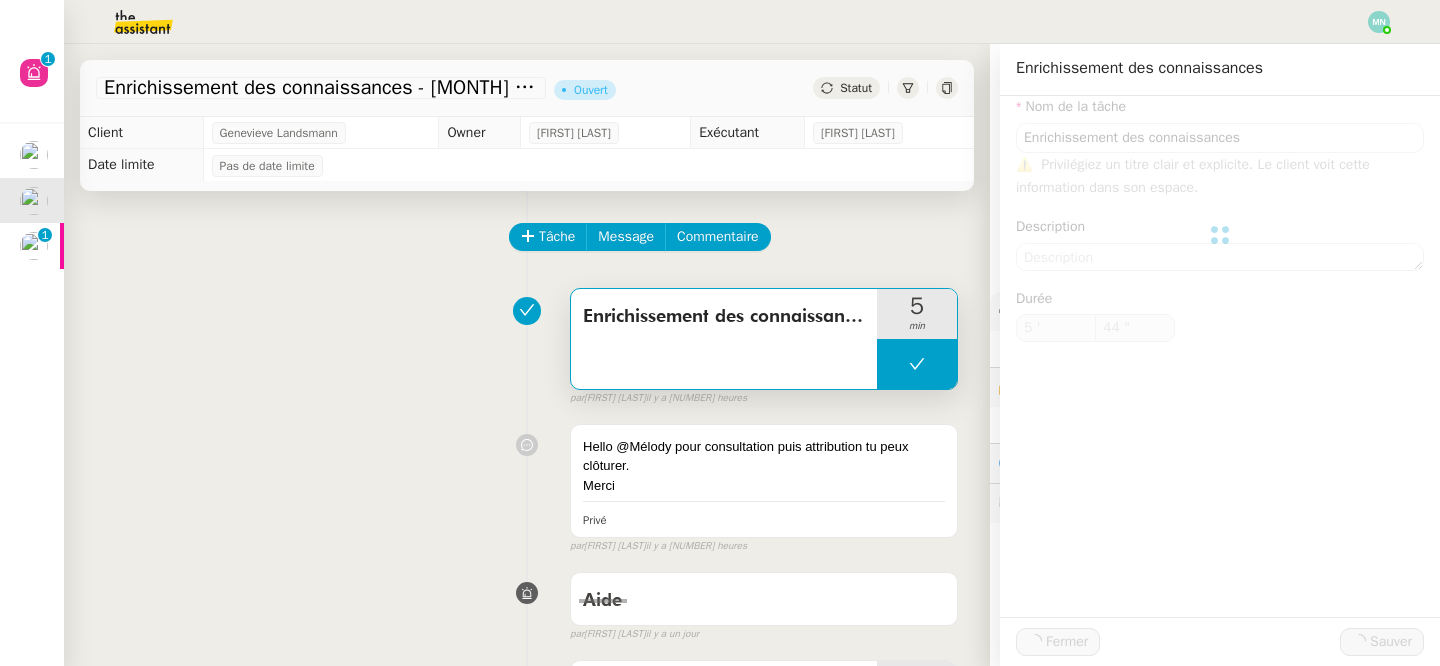 type on "5 '" 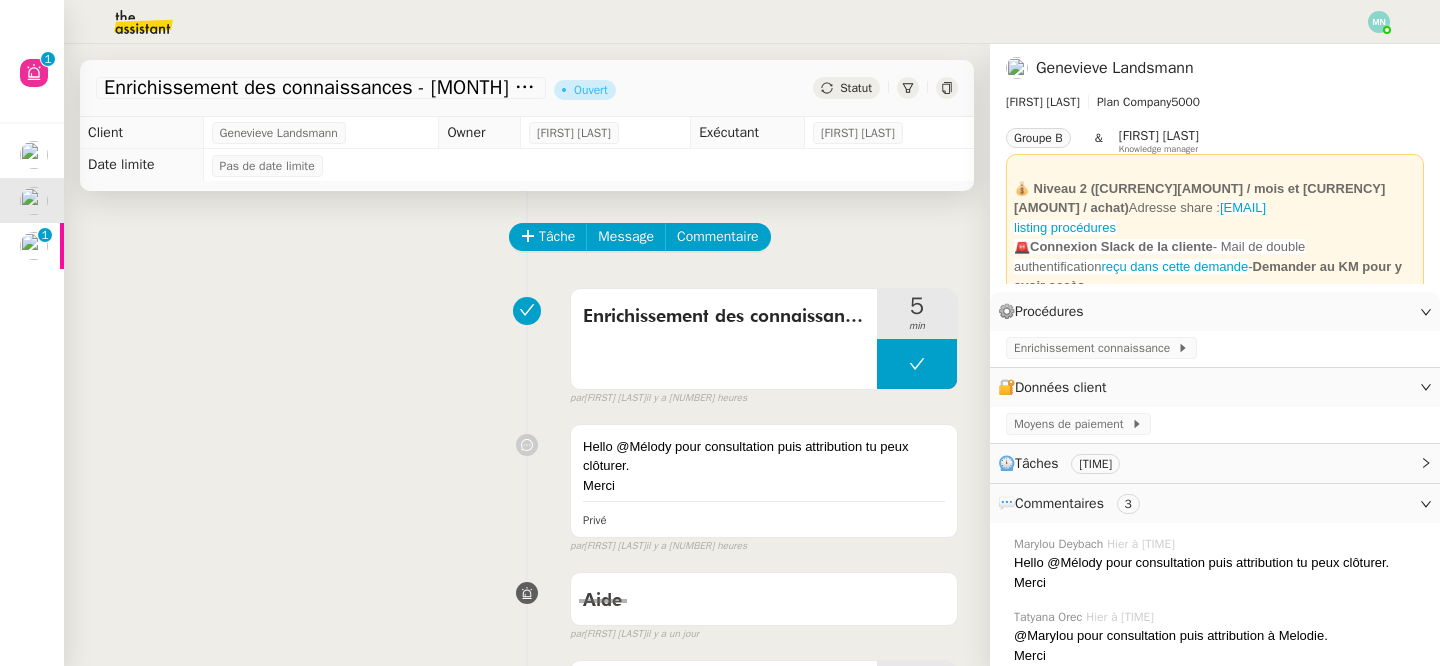 click on "Tâche Message Commentaire Veuillez patienter une erreur s'est produite 👌👌👌 message envoyé ✌️✌️✌️ Veuillez d'abord attribuer un client Une erreur s'est produite, veuillez réessayer  Enrichissement des connaissances     5 min false par   [FIRST] [LAST]   il y a [NUMBER] heures 👌👌👌 message envoyé ✌️✌️✌️ une erreur s'est produite 👌👌👌 message envoyé ✌️✌️✌️ Votre message va être revu ✌️✌️✌️ une erreur s'est produite La taille des fichiers doit être de 10Mb au maximum.
Hello @[FIRST] pour consultation puis attribution tu peux clôturer. Merci Privé false par   [FIRST] [LAST]   il y a [NUMBER] heures 👌👌👌 message envoyé ✌️✌️✌️ une erreur s'est produite 👌👌👌 message envoyé ✌️✌️✌️ Votre message va être revu ✌️✌️✌️ une erreur s'est produite La taille des fichiers doit être de 10Mb au maximum. Aide false par   [FIRST] [LAST]   il y a [NUMBER] jour 👌👌👌 message envoyé ✌️✌️✌️    5 min" 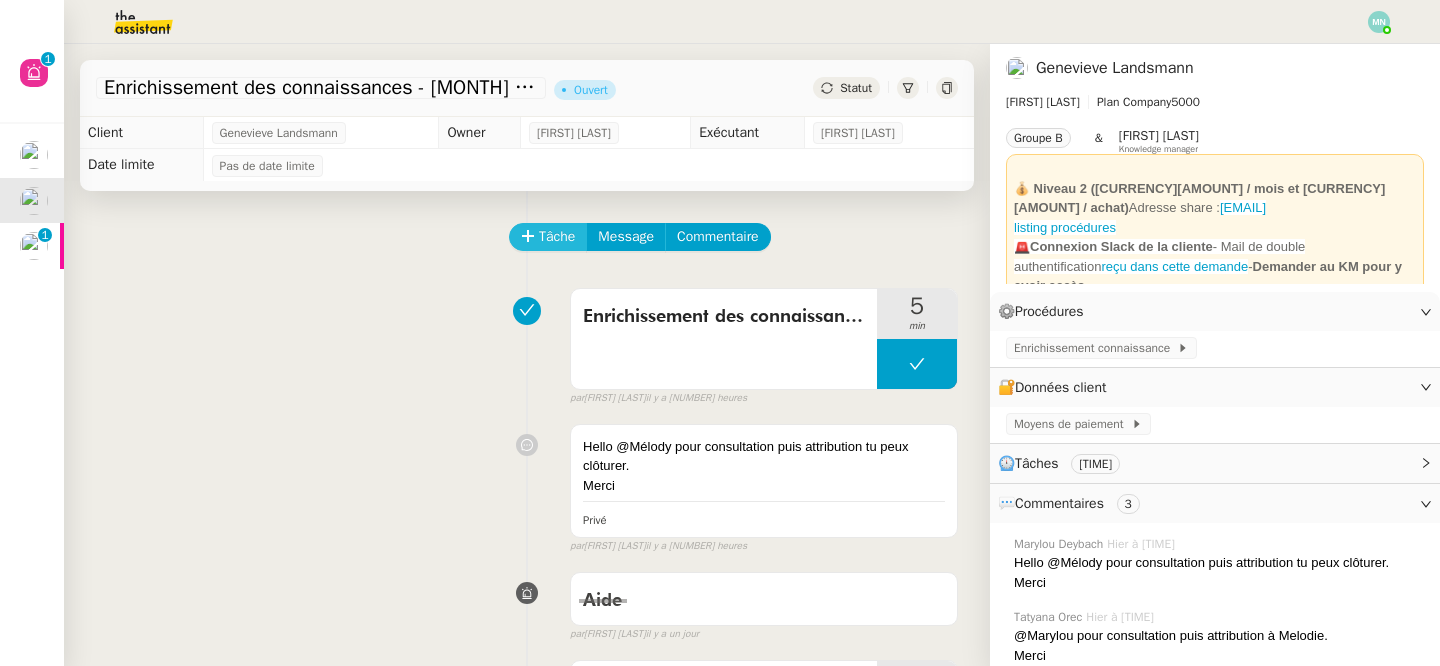 click on "Tâche" 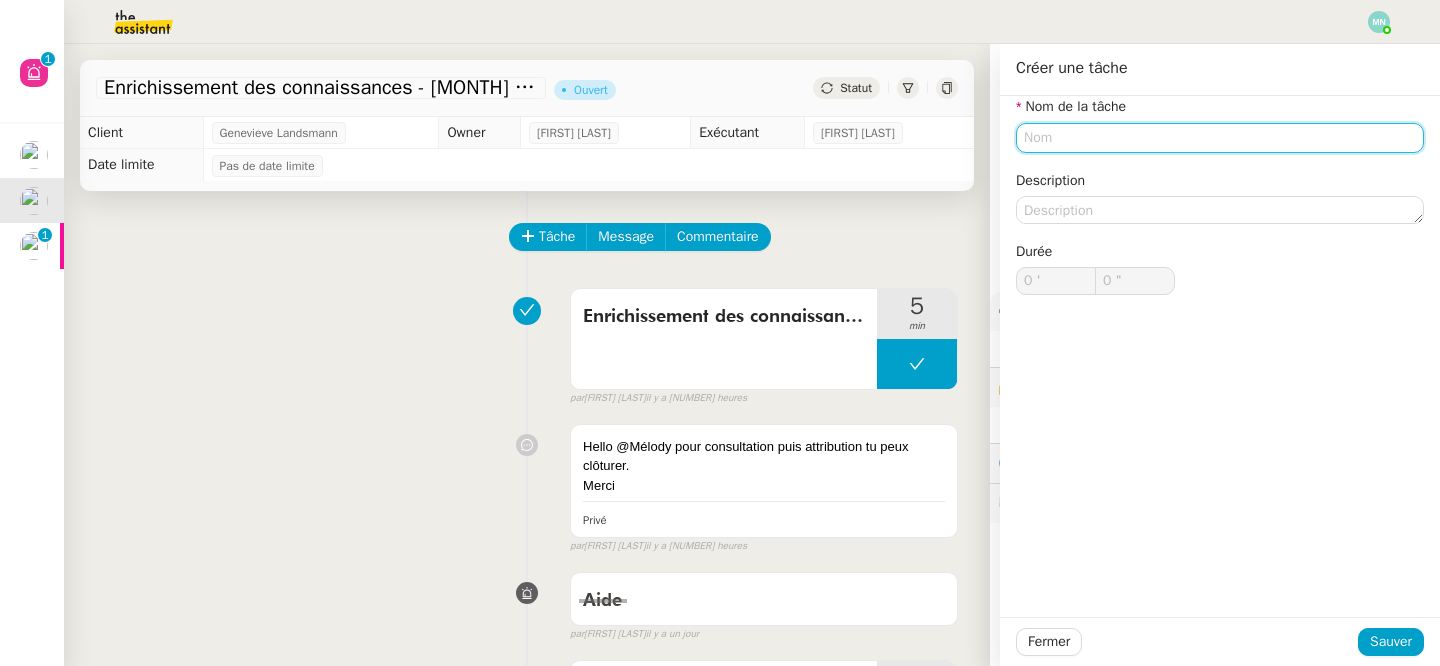 click 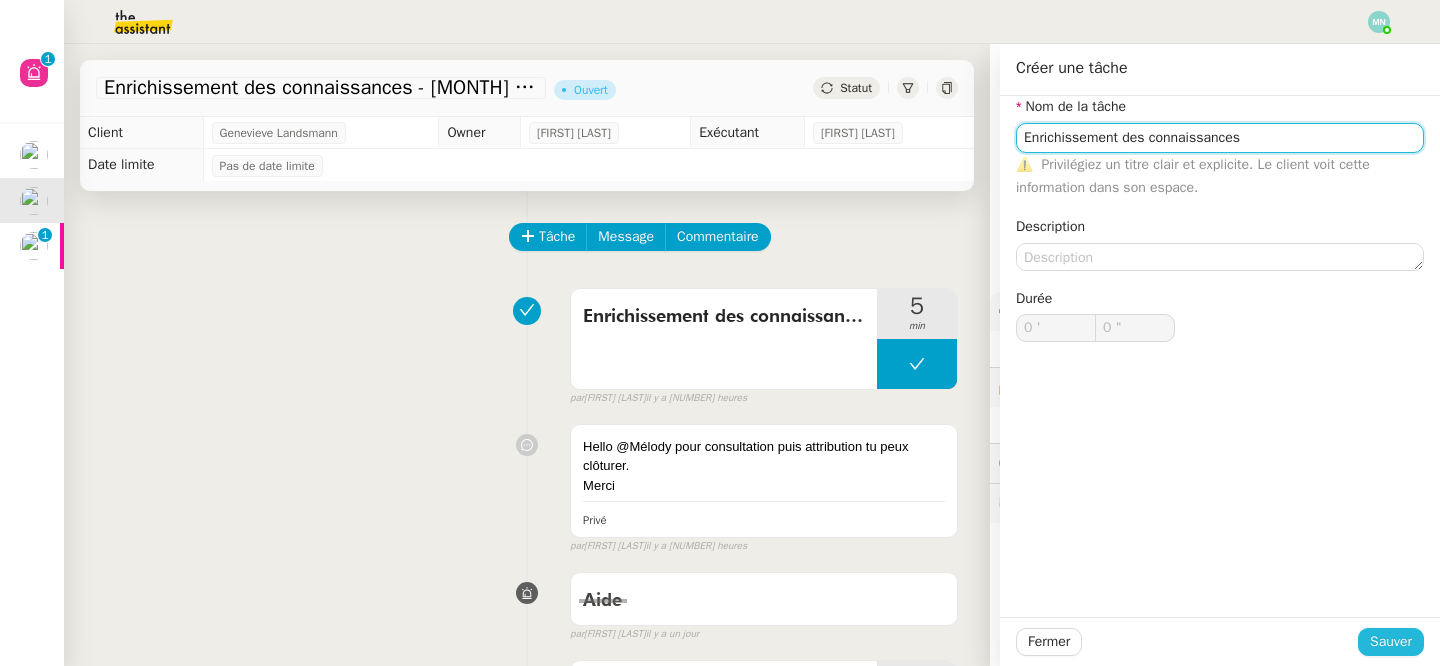 type on "Enrichissement des connaissances" 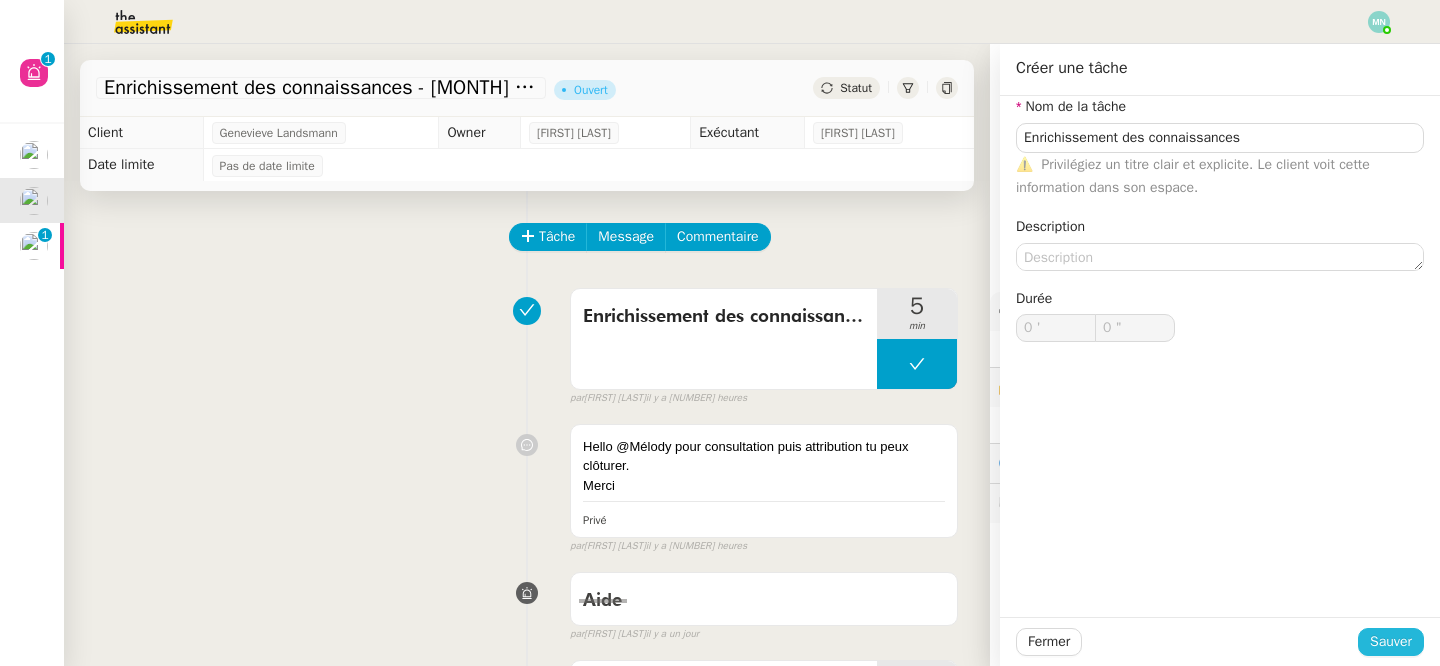 click on "Sauver" 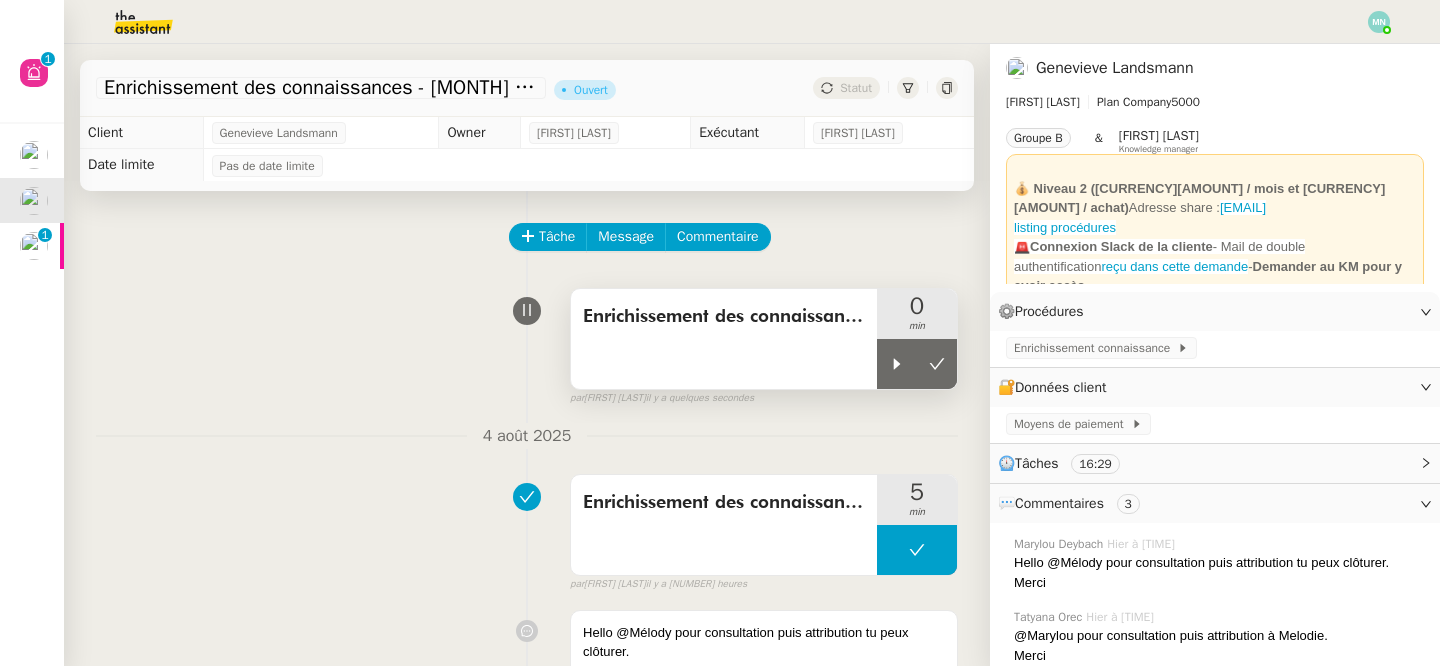 click on "0 min" at bounding box center (917, 314) 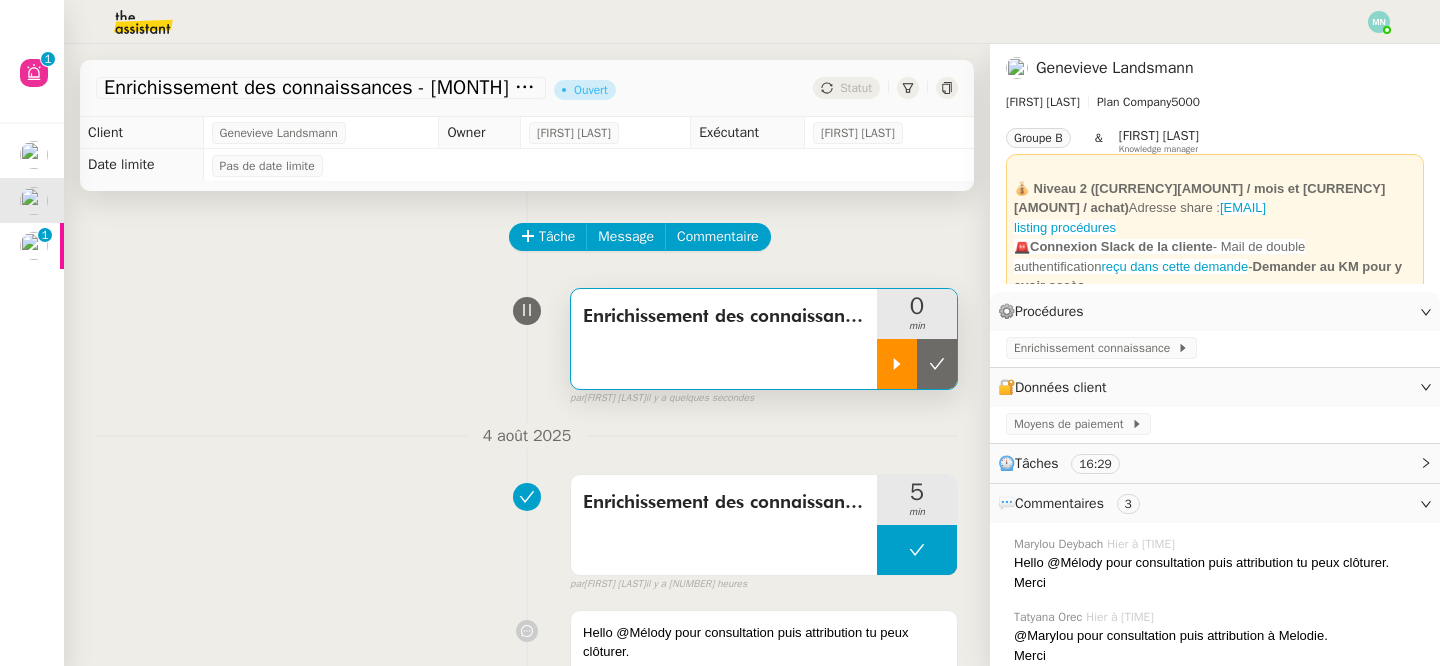click 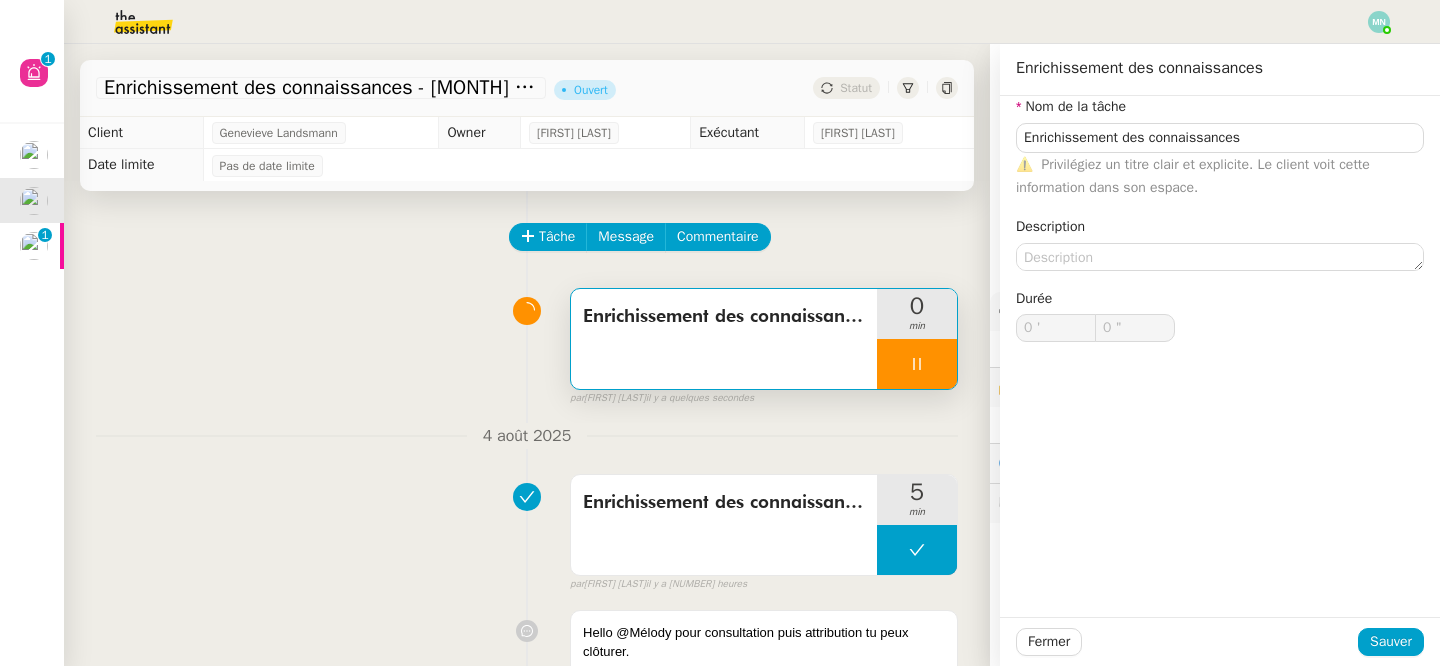 type on "Enrichissement des connaissances" 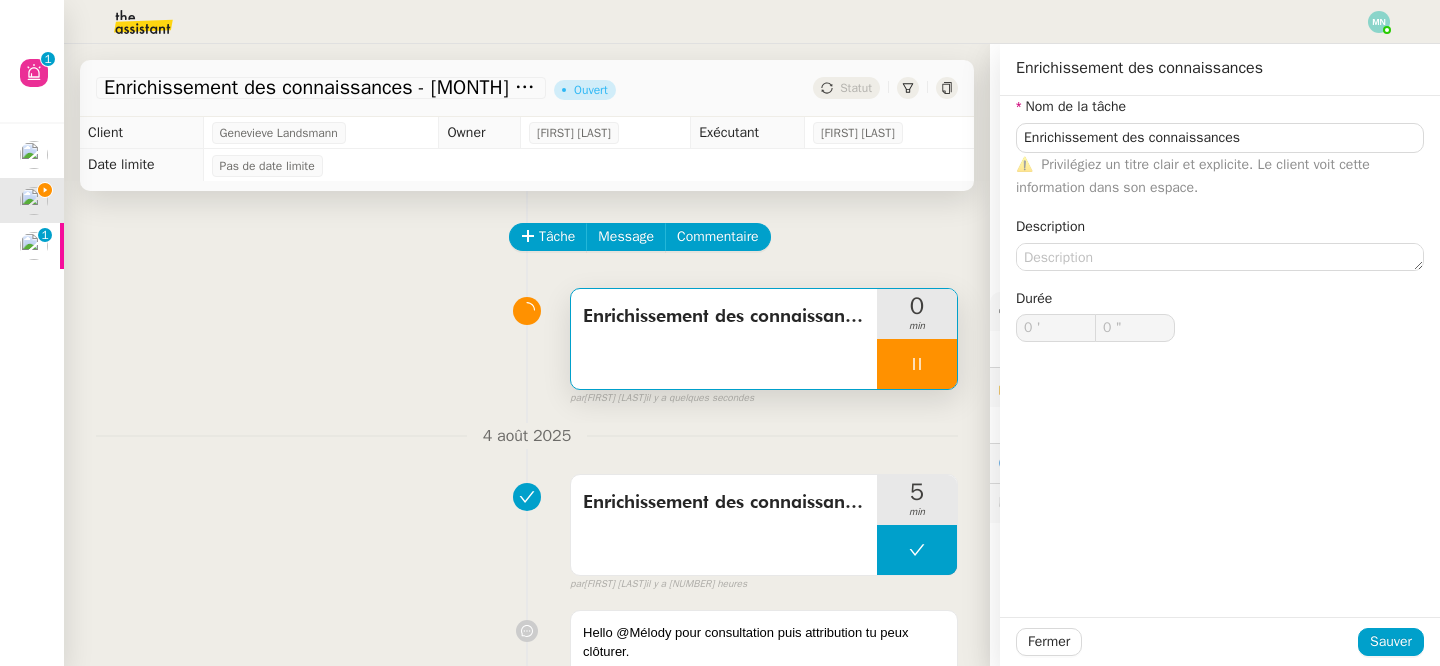 type on "Enrichissement des connaissances" 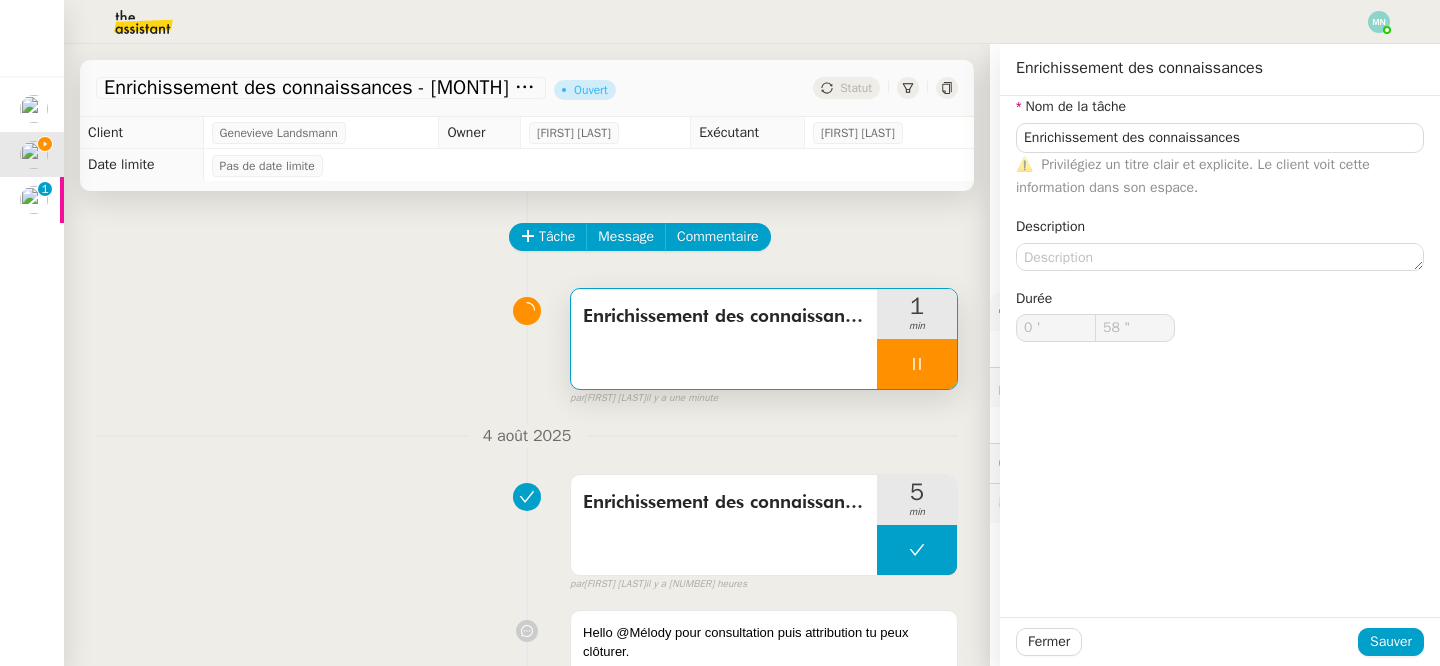 type on "59 "" 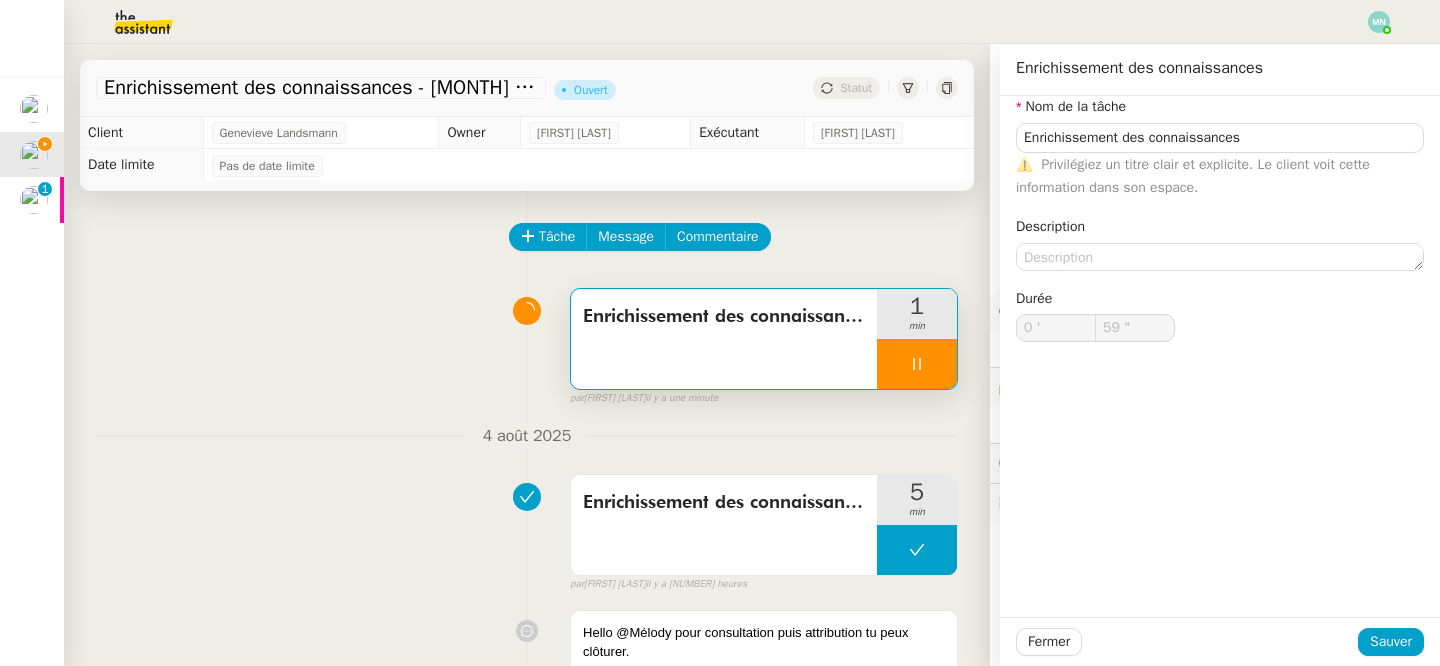 type on "1 '" 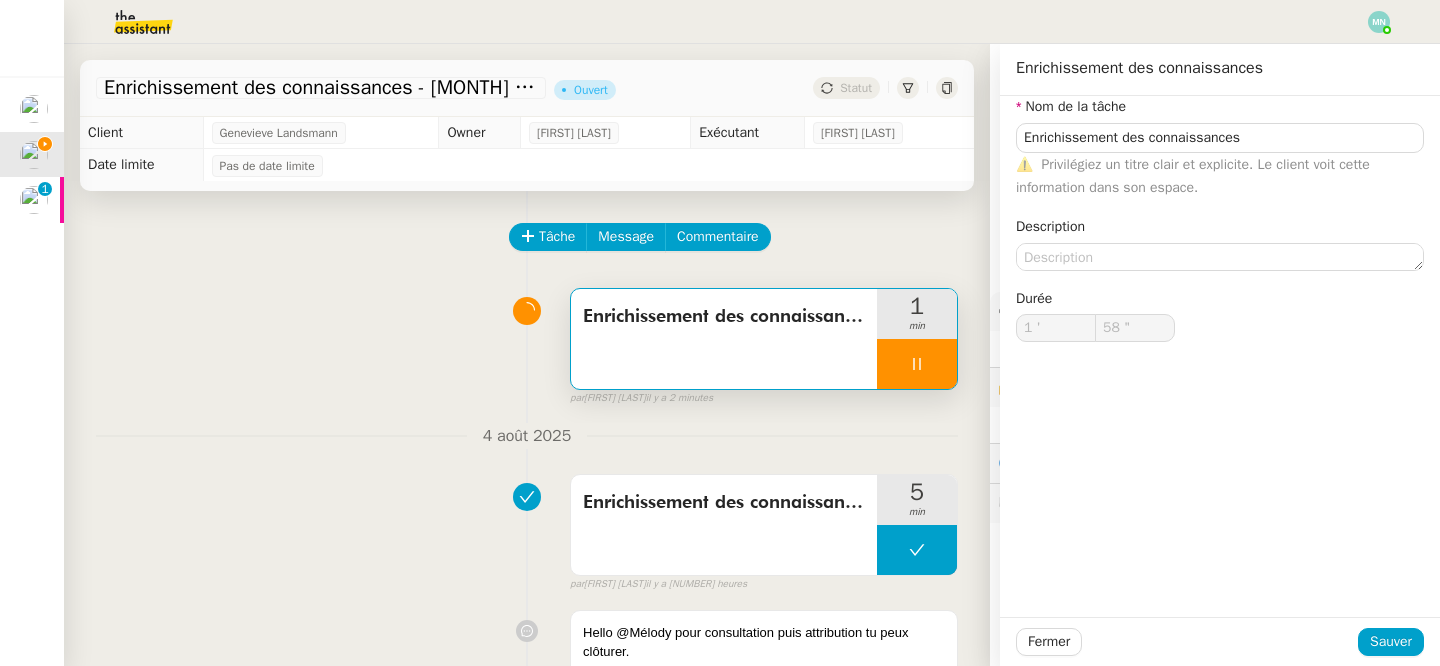 type on "59 "" 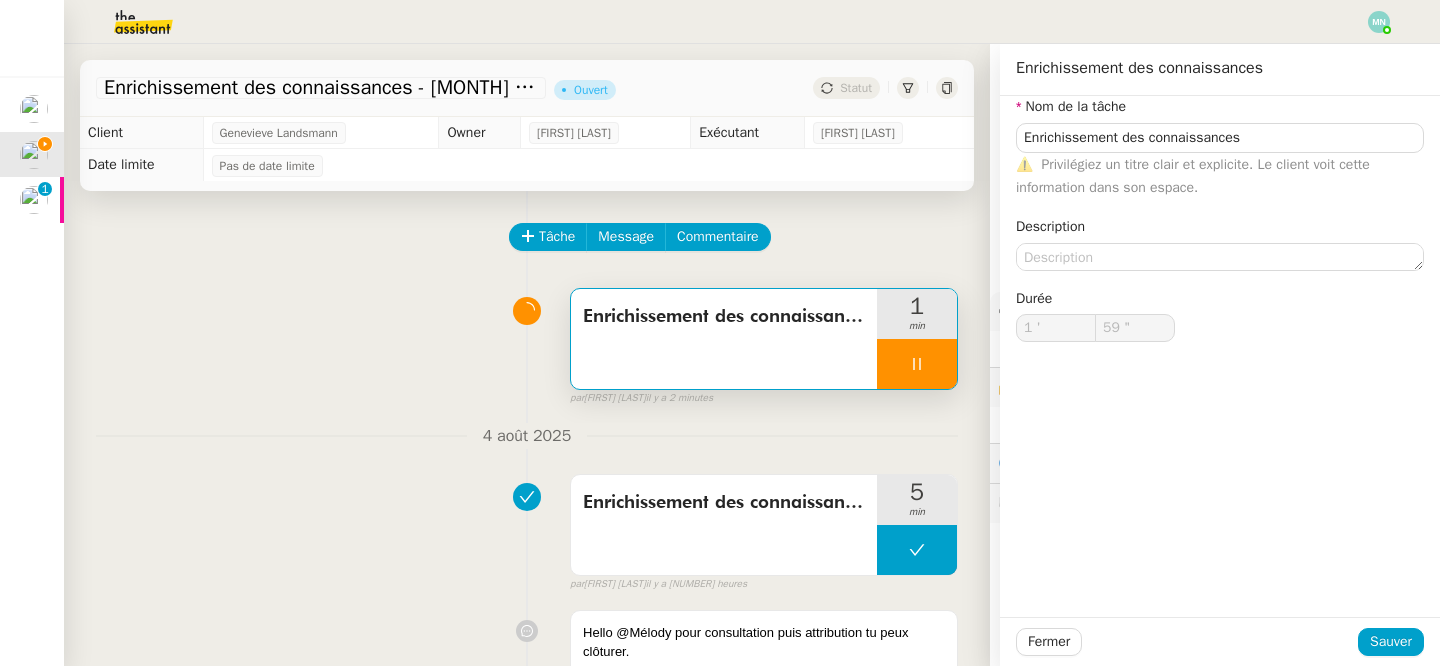 type on "2 '" 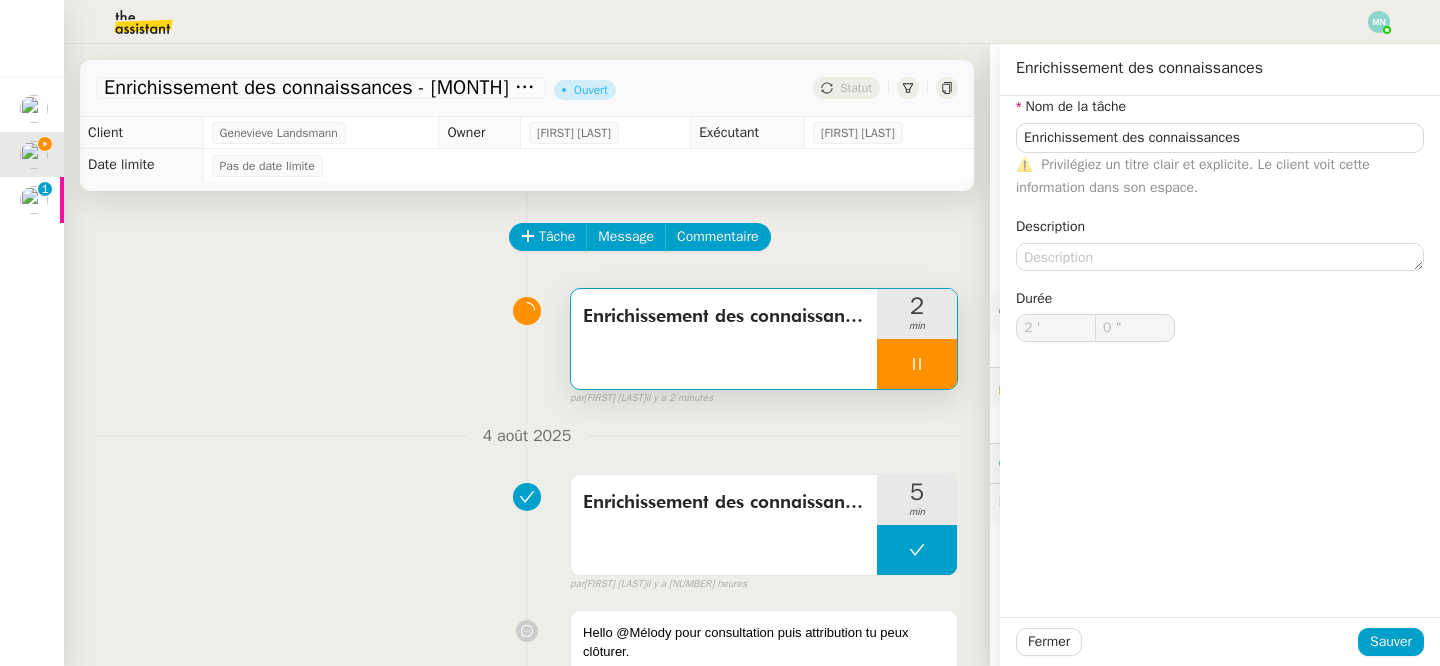 type on "1 "" 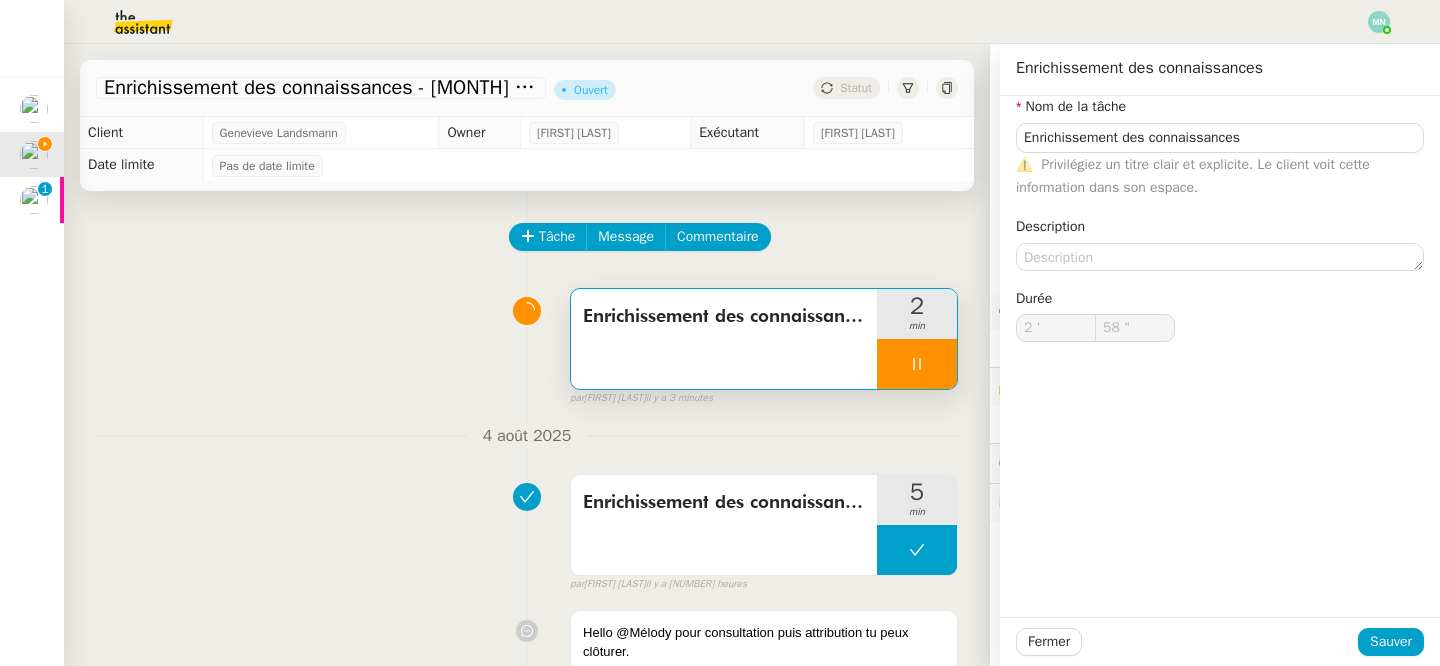 type on "59 "" 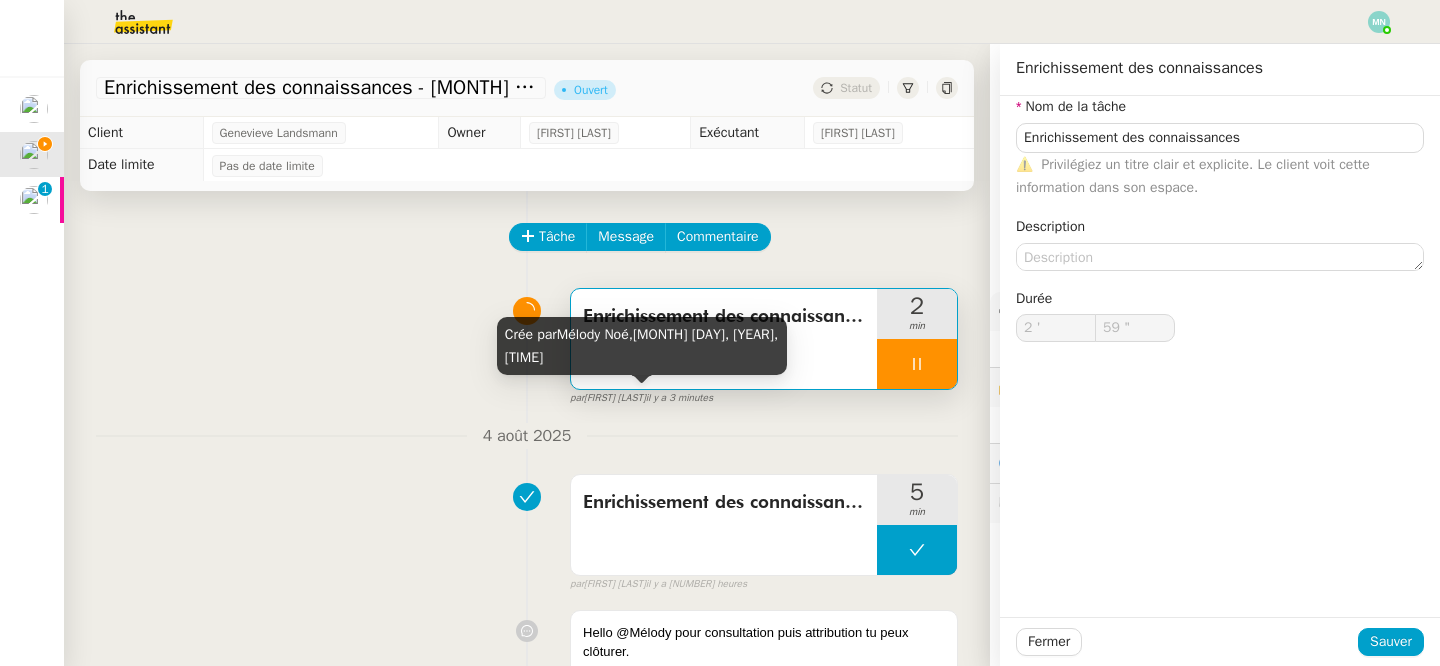 type on "3 '" 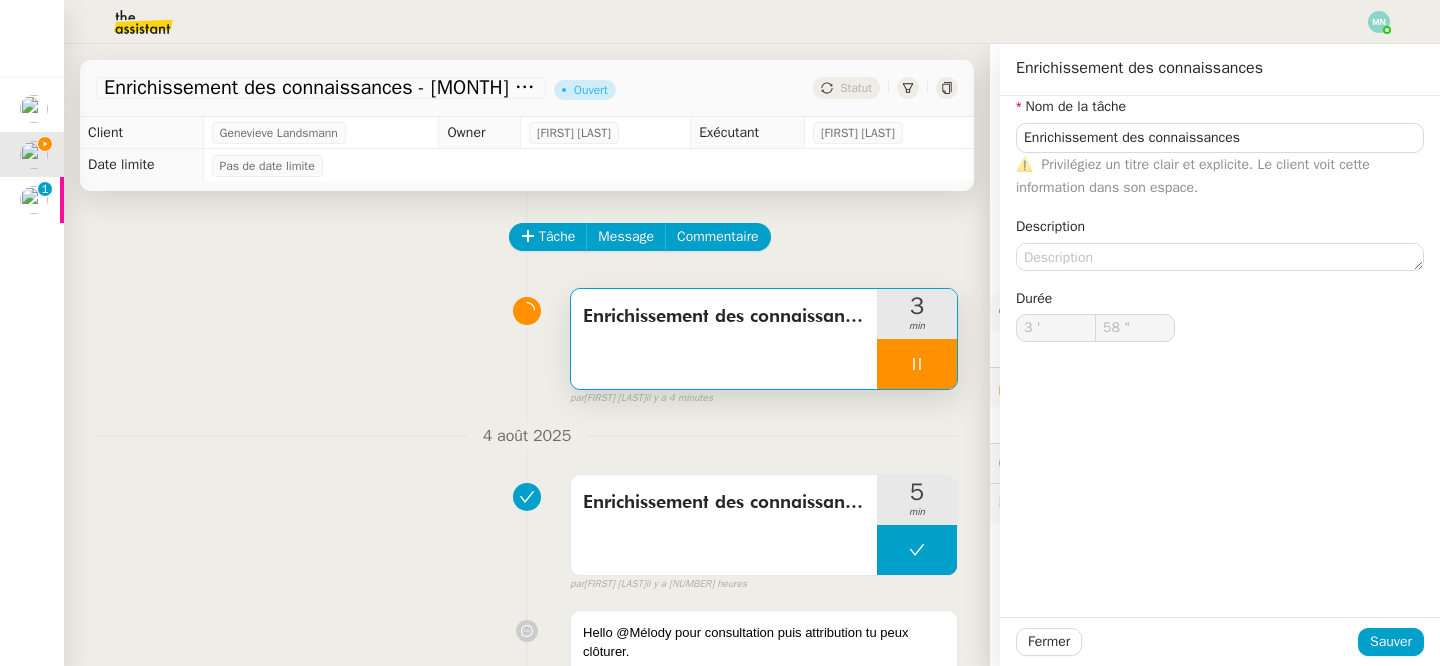 type on "59 "" 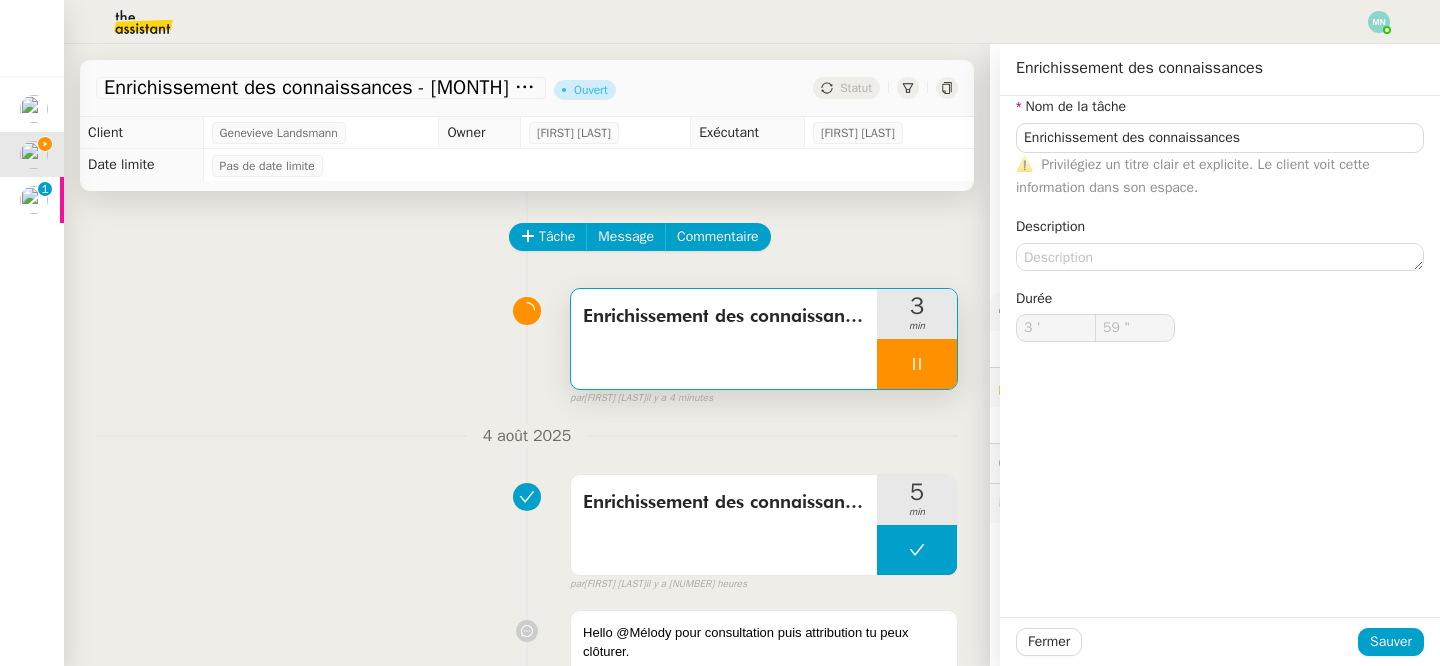 type on "4 '" 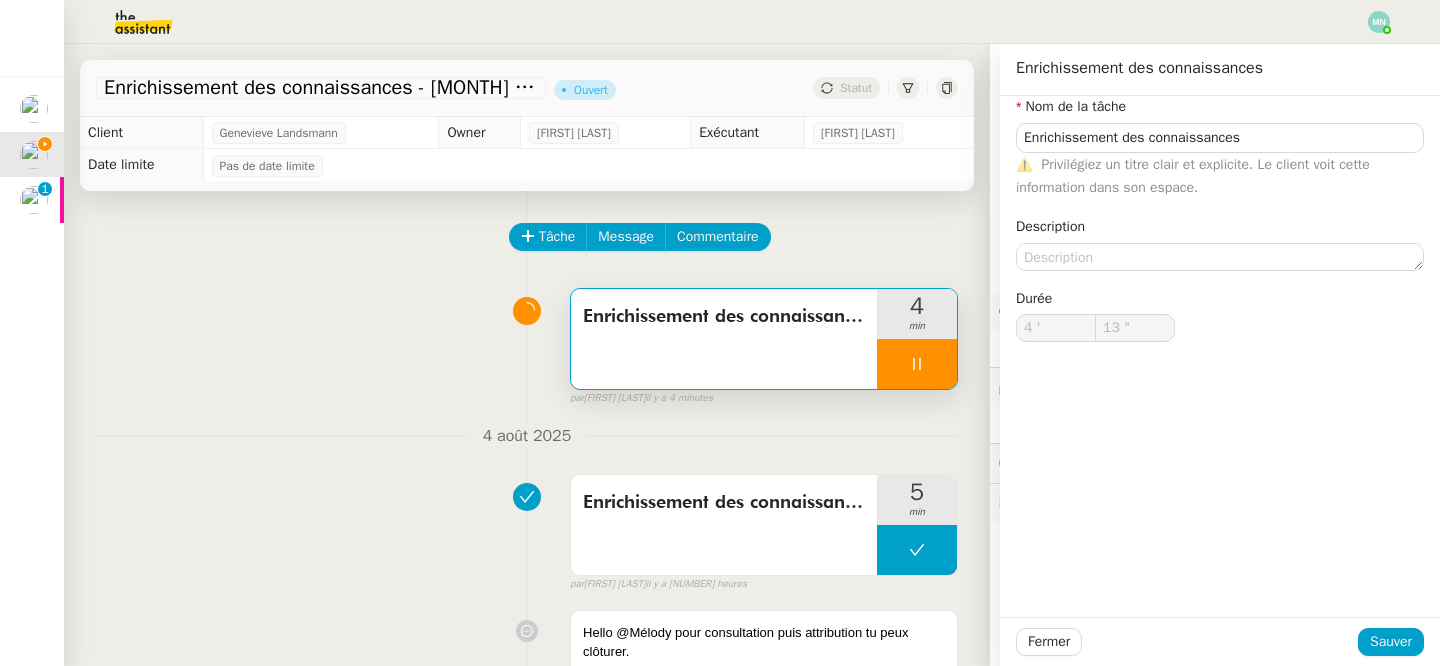 type on "59 "" 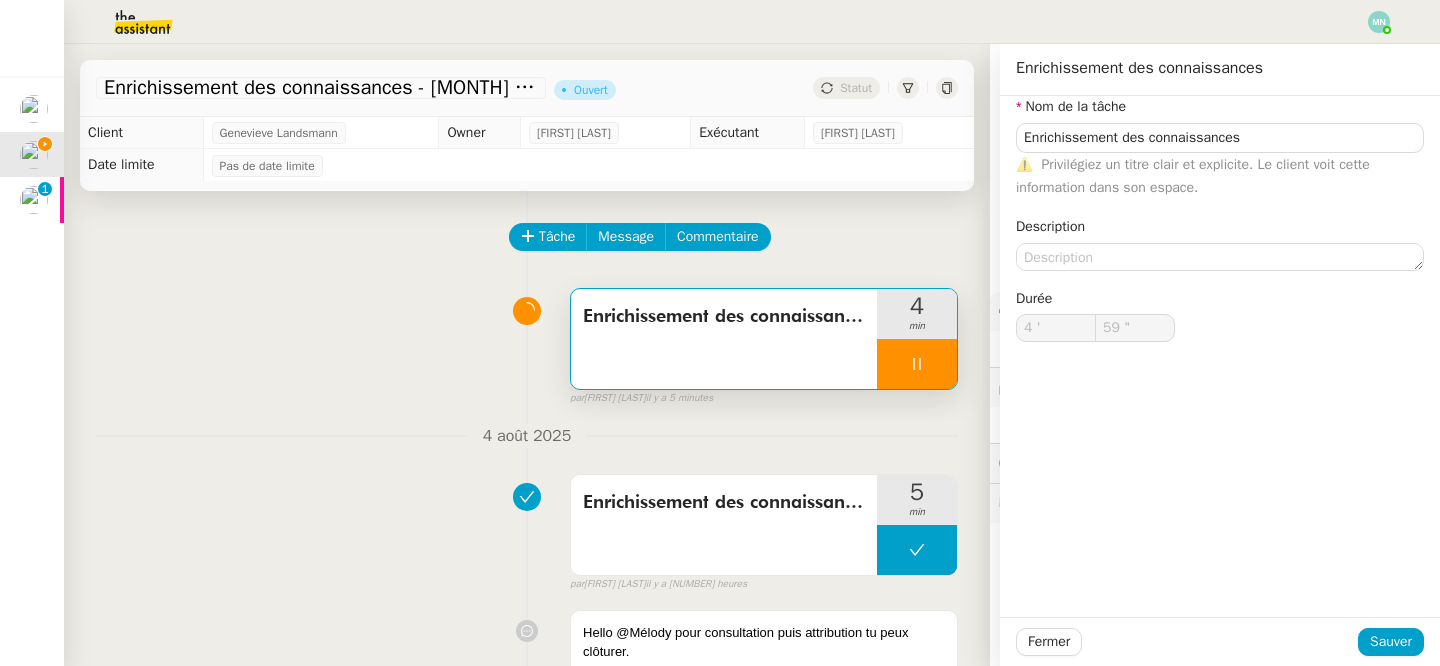 type on "5 '" 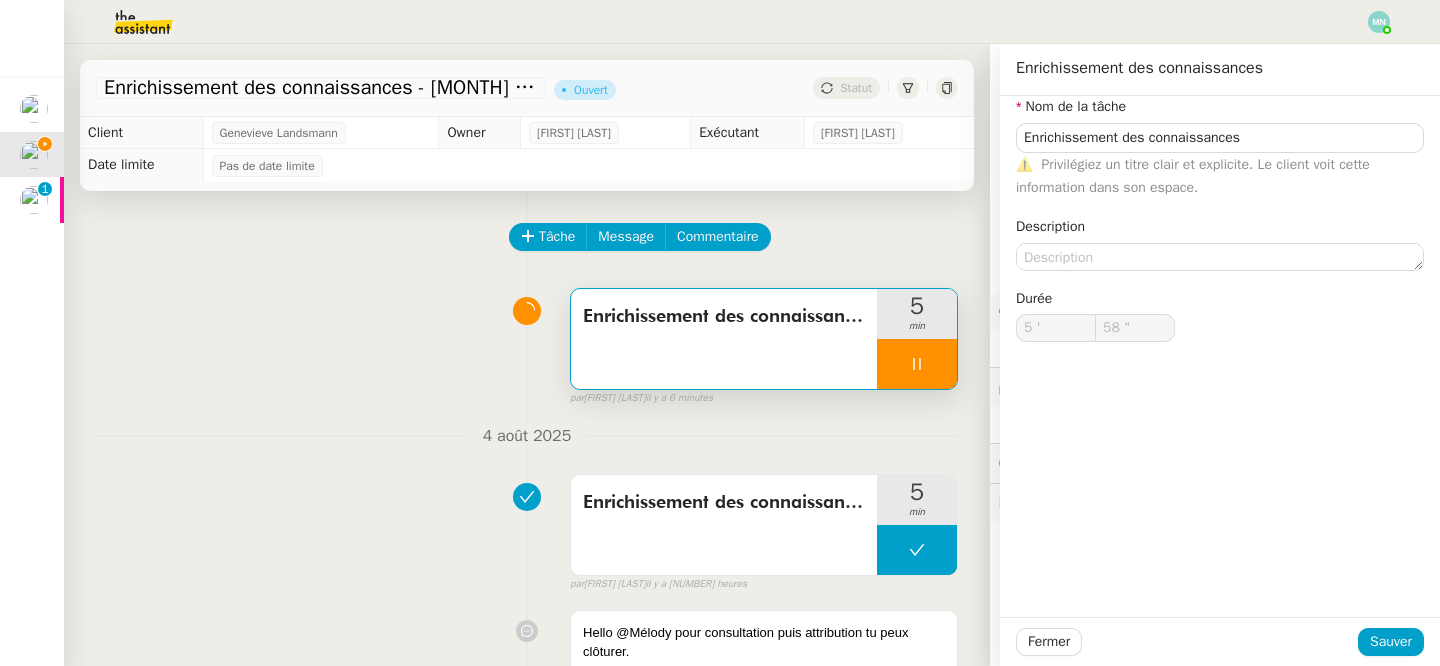 type on "59 "" 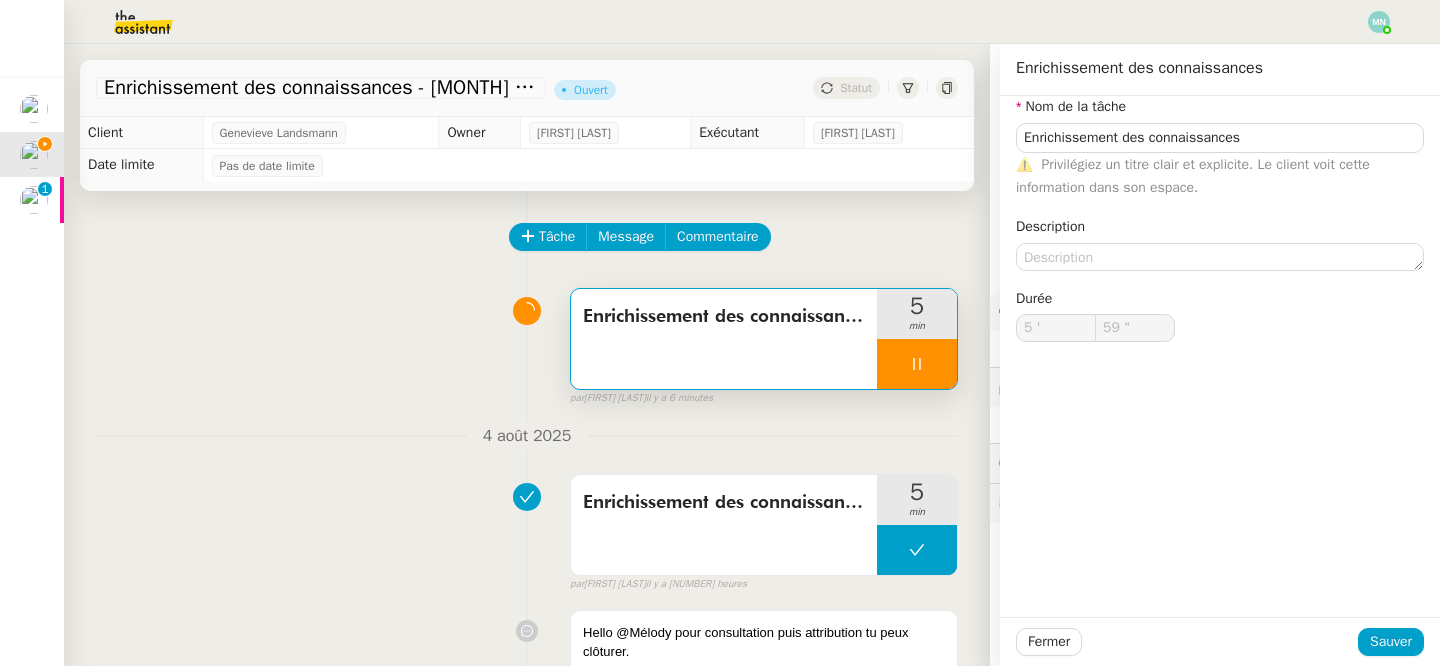 type on "6 '" 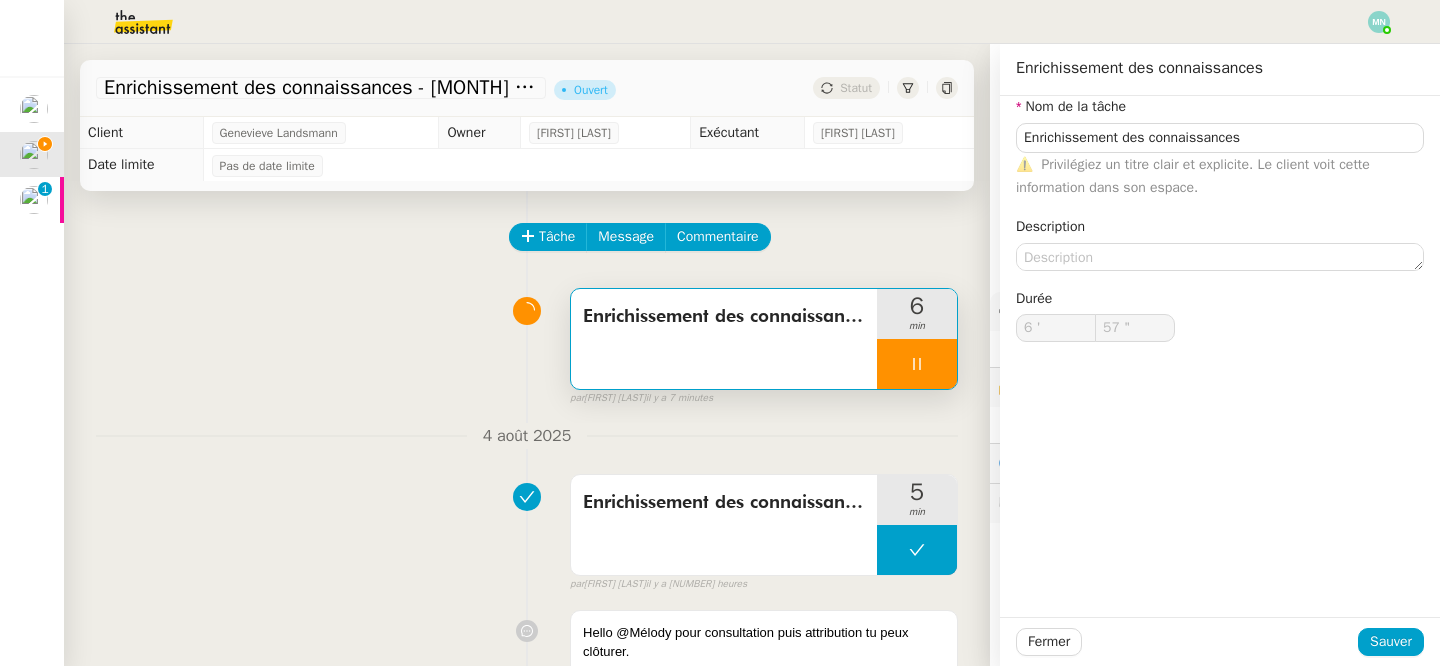 type on "59 "" 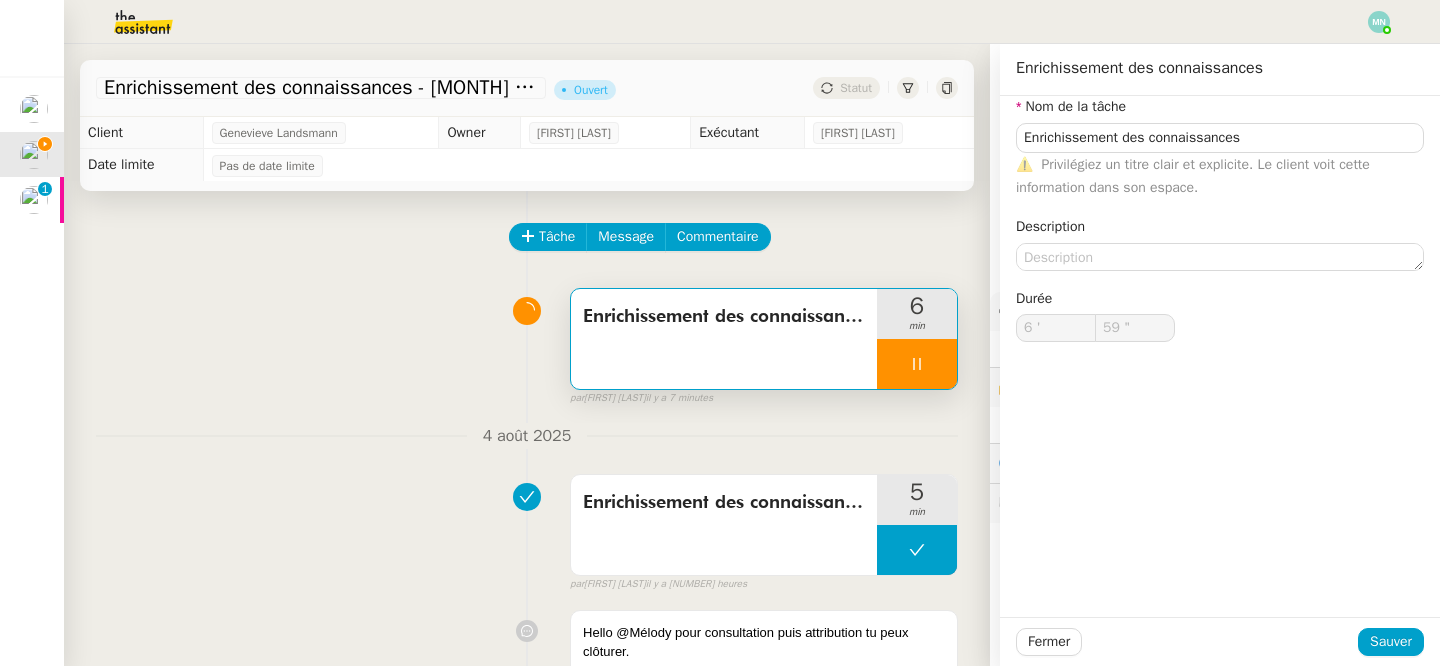 type on "7 '" 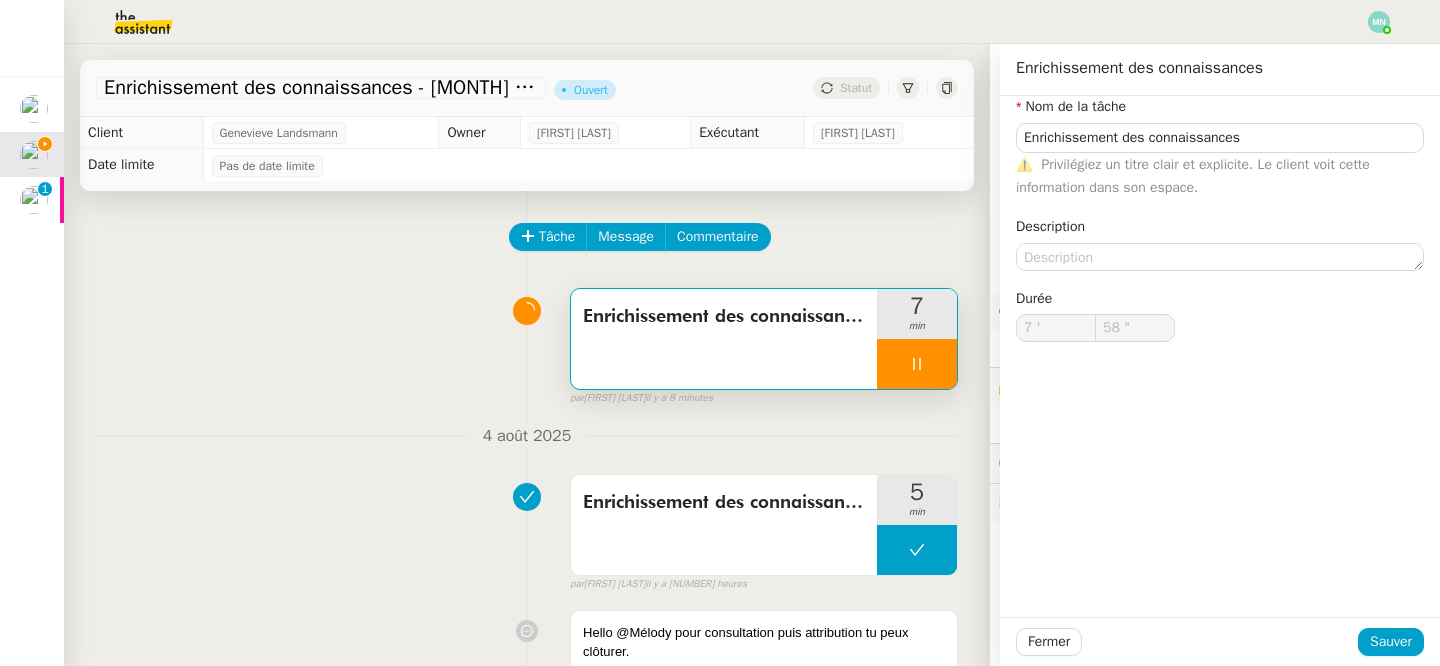 type on "59 "" 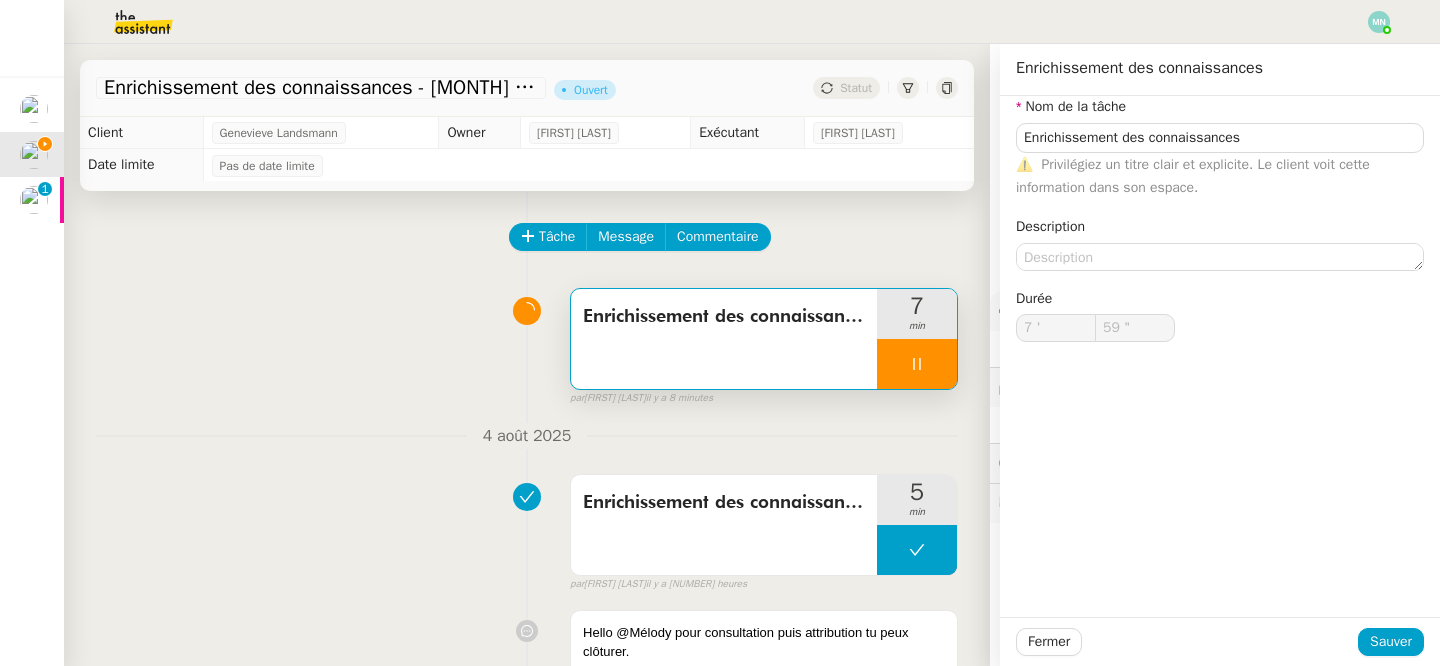 type on "8 '" 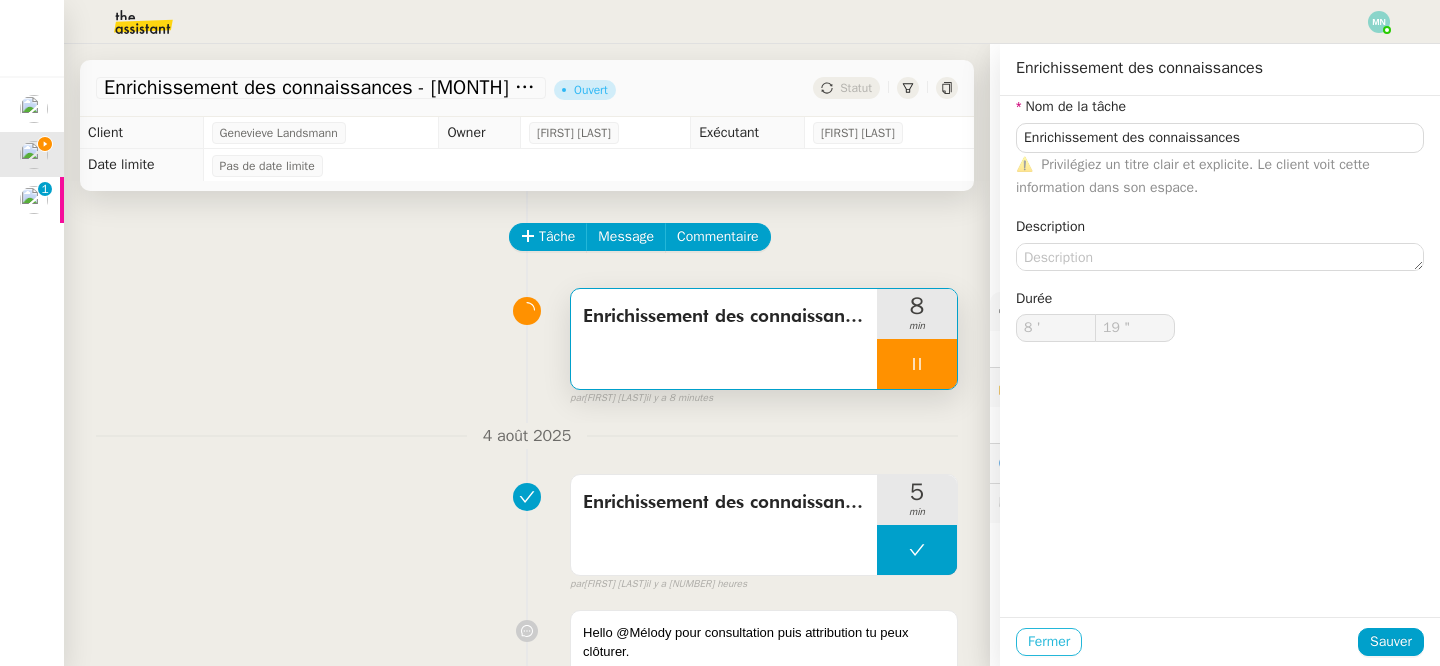 type on "20 "" 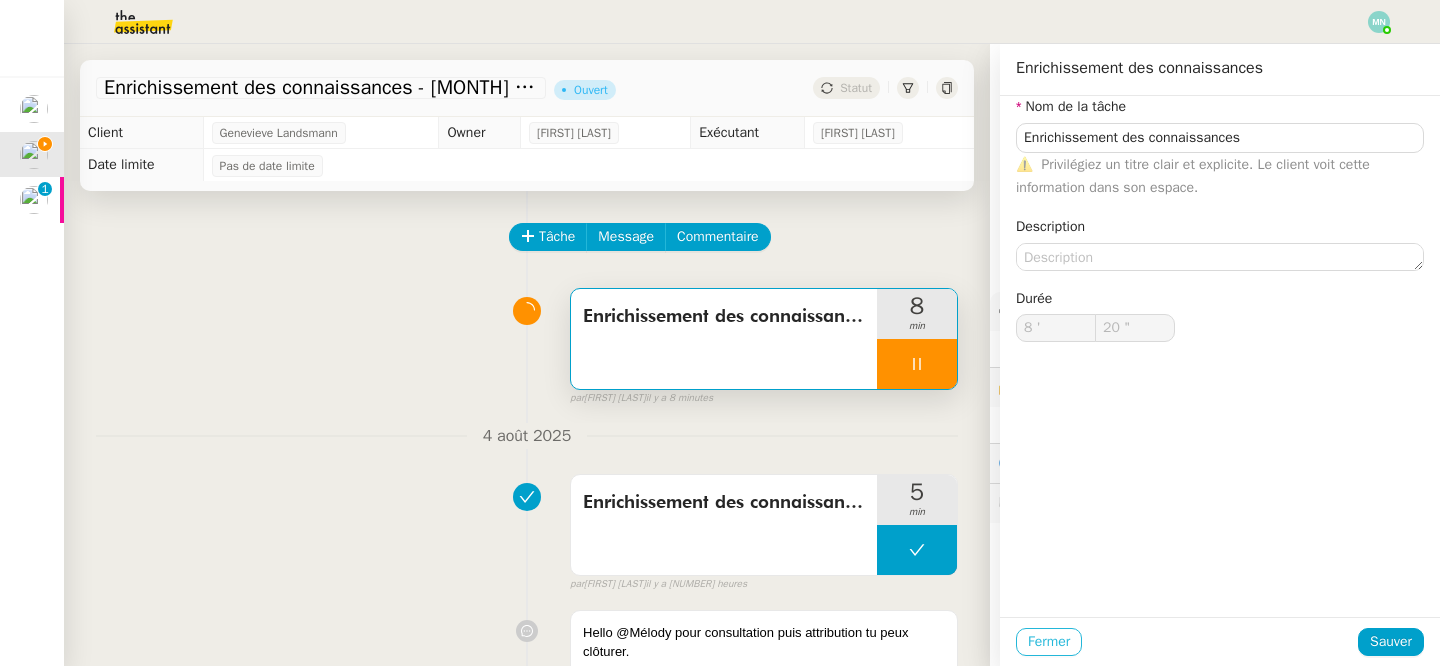click on "Fermer" 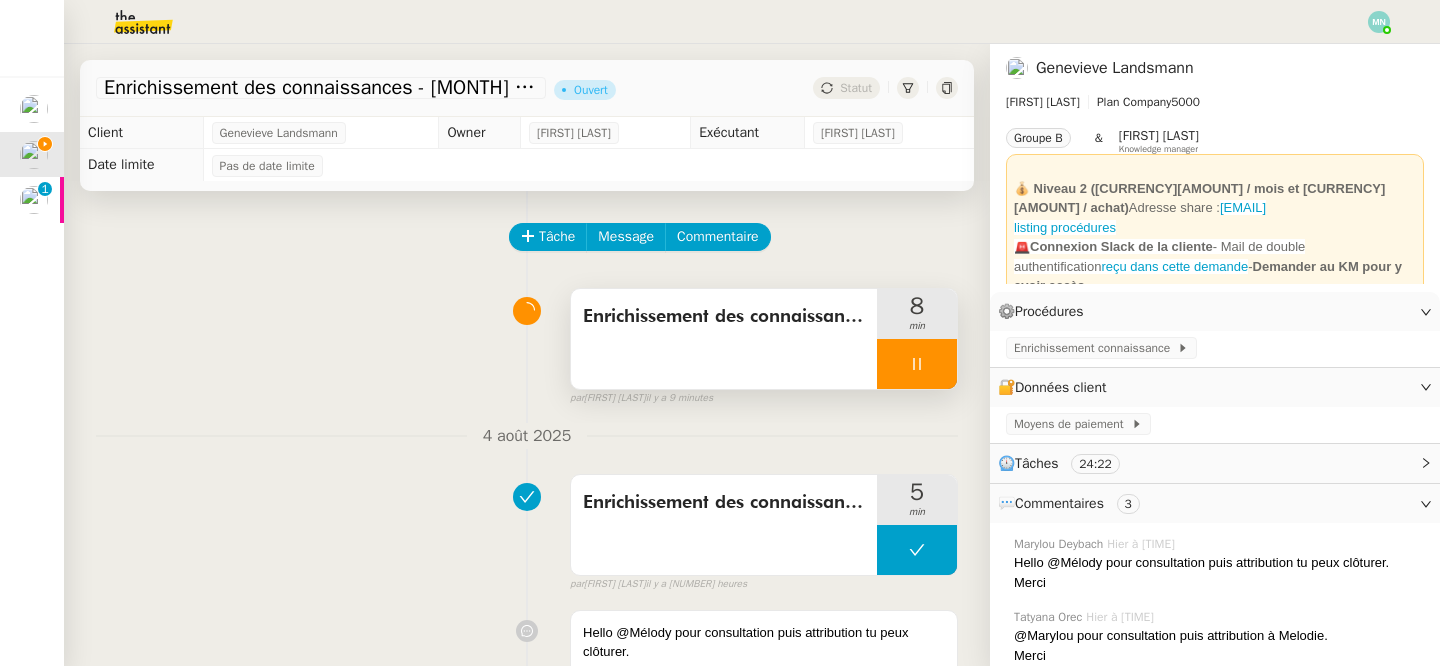 click at bounding box center (917, 364) 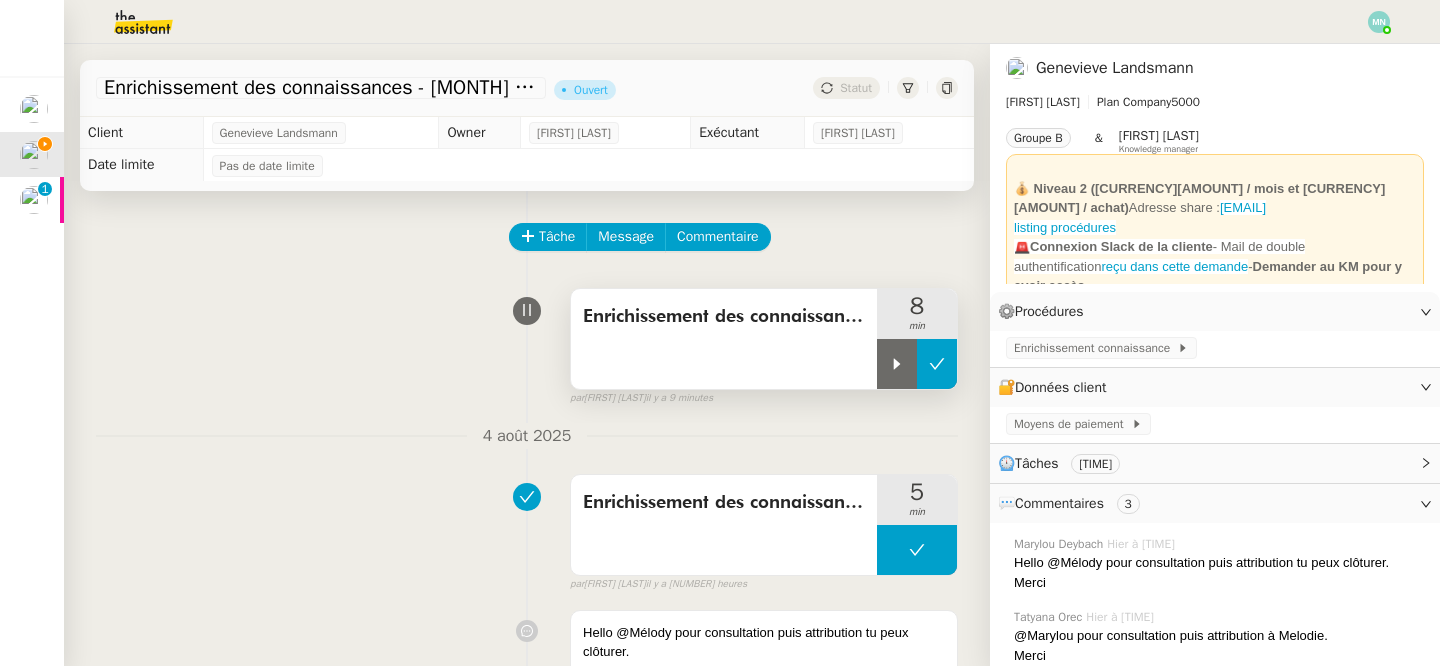 click 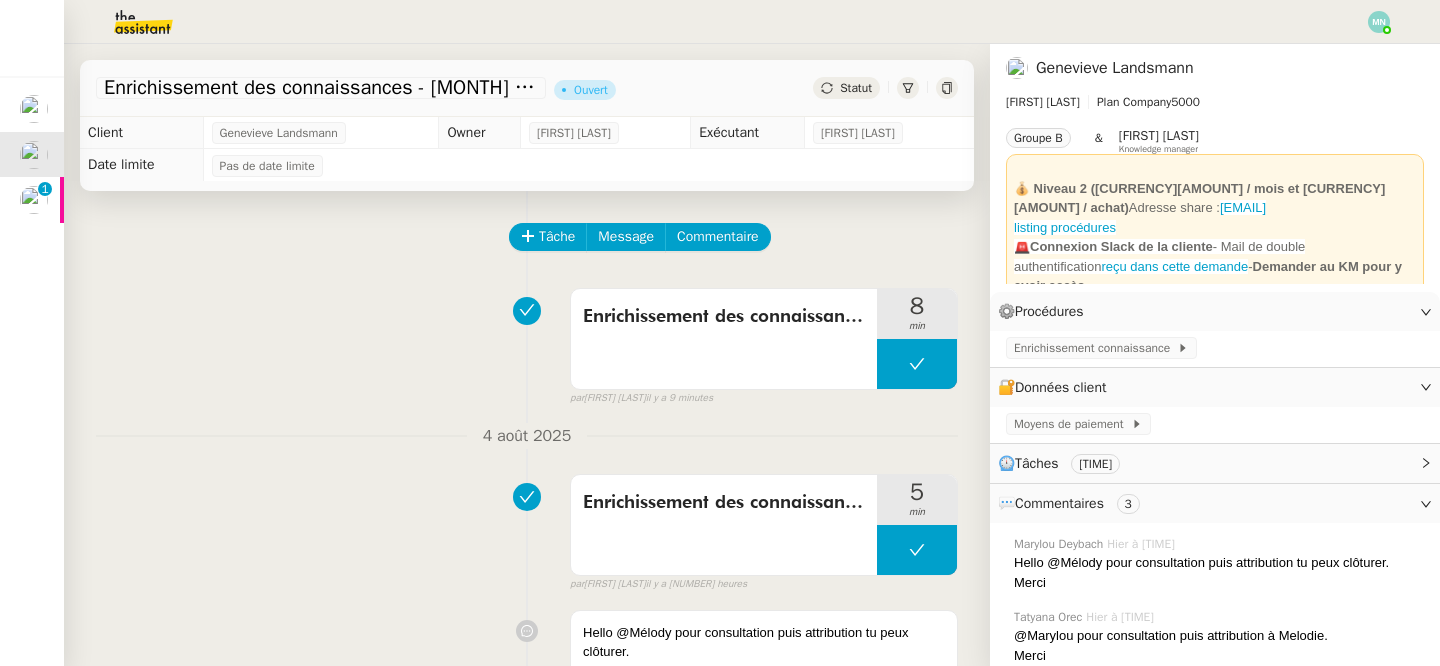 click on "Statut" 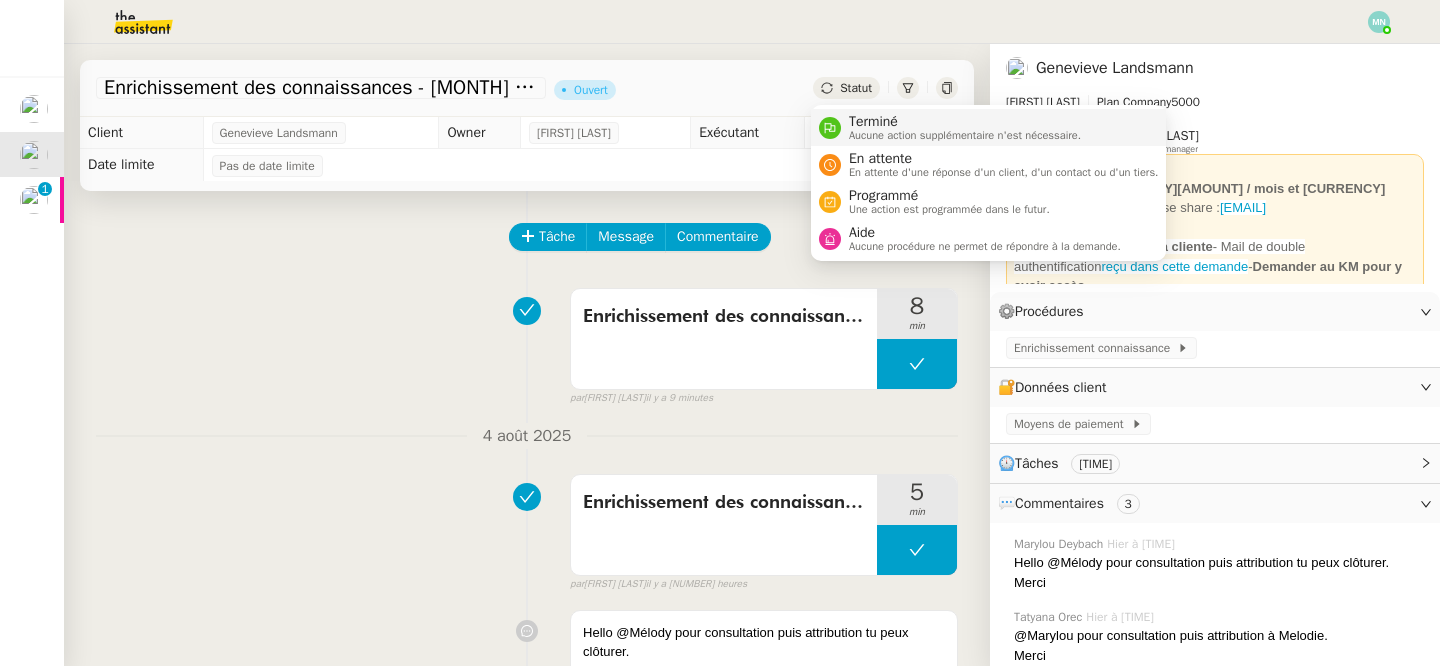 click on "Terminé" at bounding box center (965, 122) 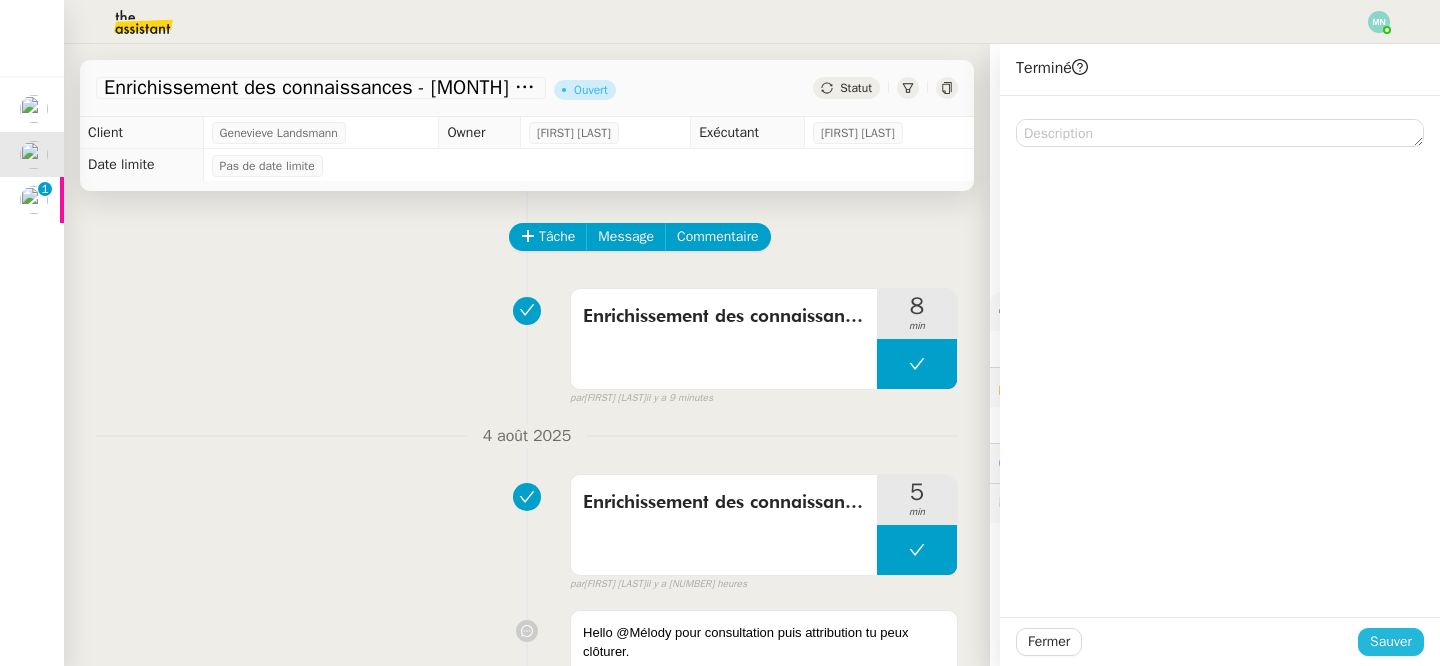 click on "Sauver" 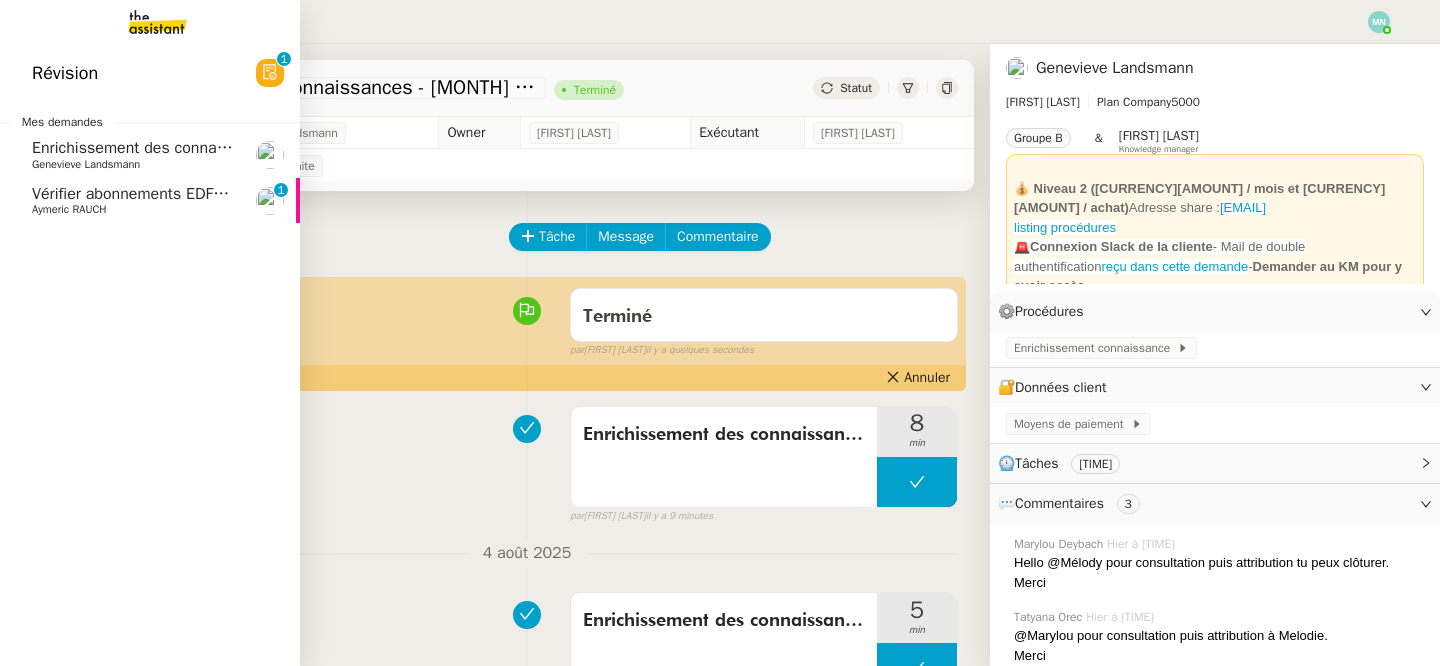 click on "Vérifier abonnements EDF et créer tableau consommation" 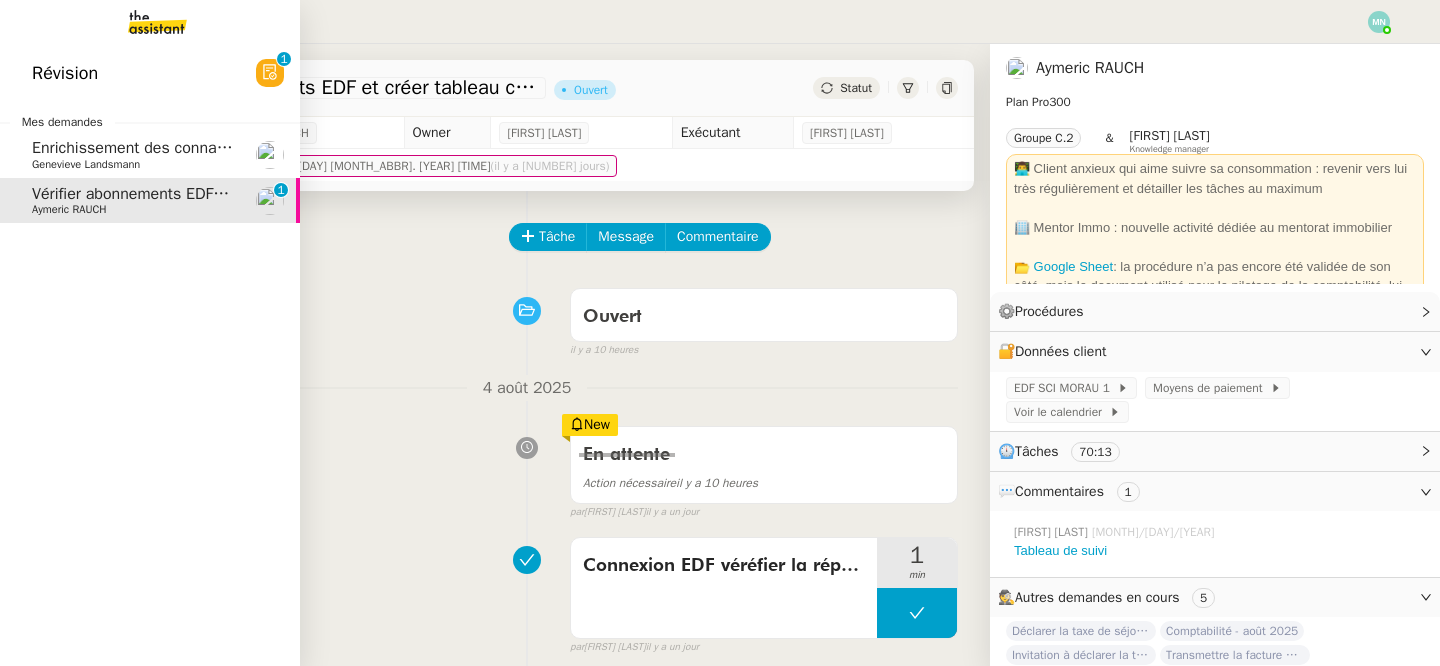 click on "Genevieve Landsmann" 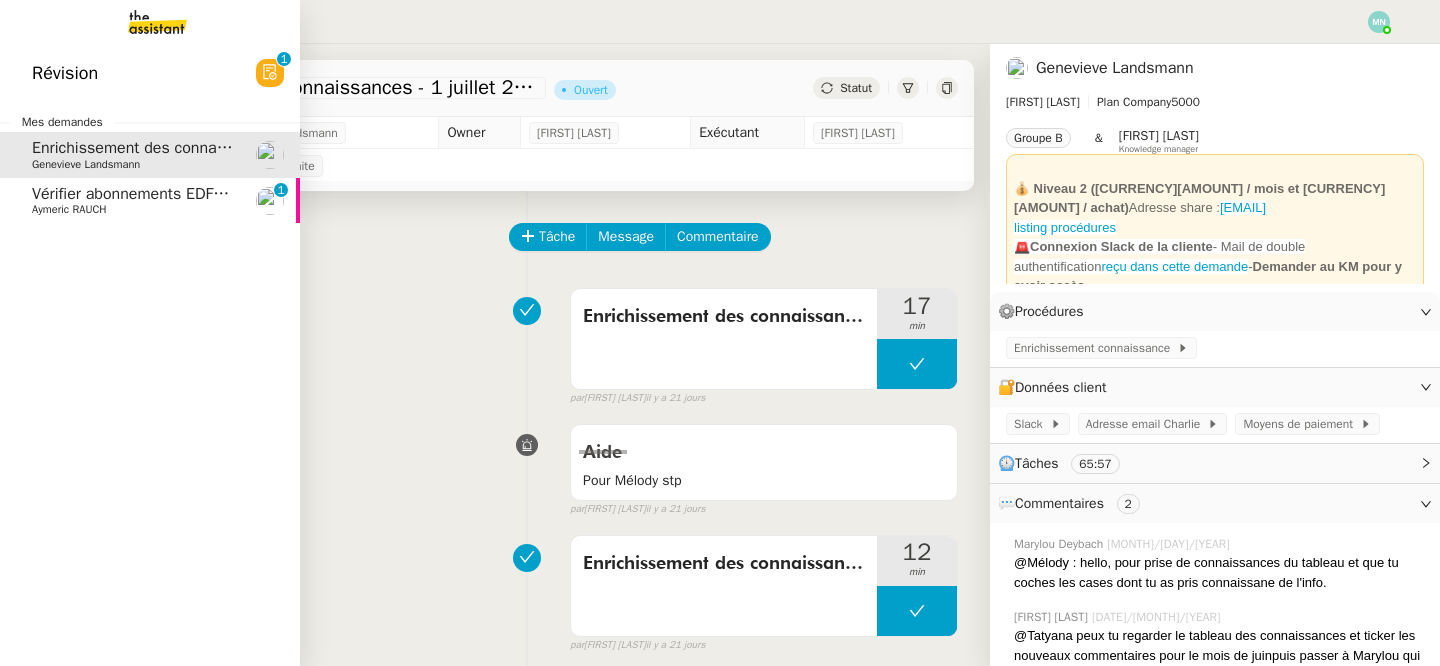 click on "Vérifier abonnements EDF et créer tableau consommation" 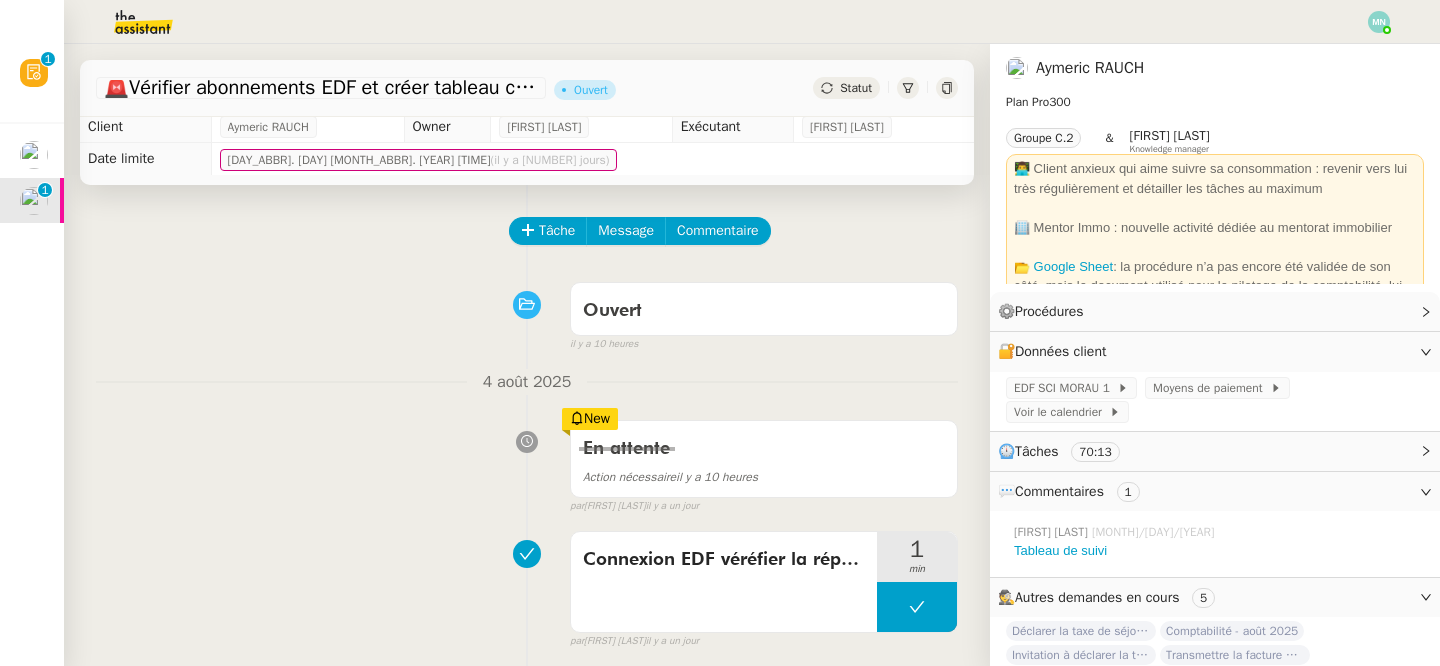 scroll, scrollTop: 0, scrollLeft: 0, axis: both 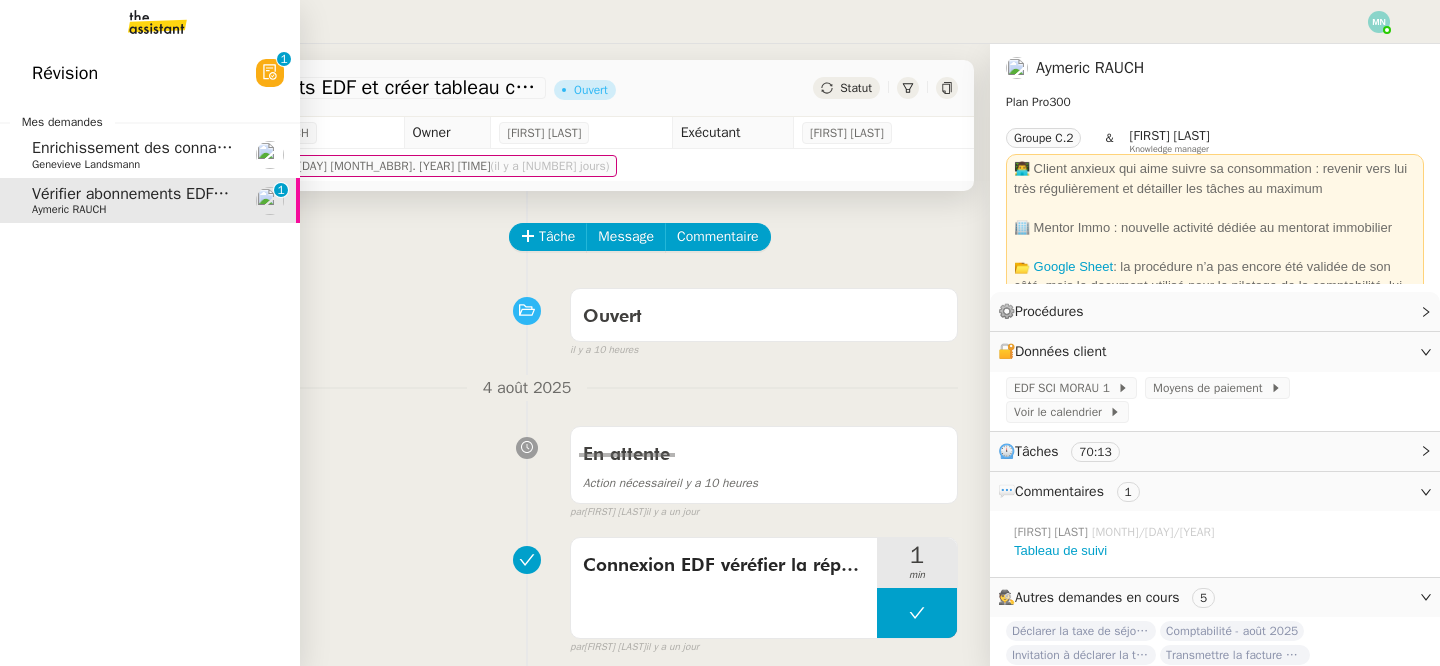 click on "Enrichissement des connaissances  - 1 juillet 2025" 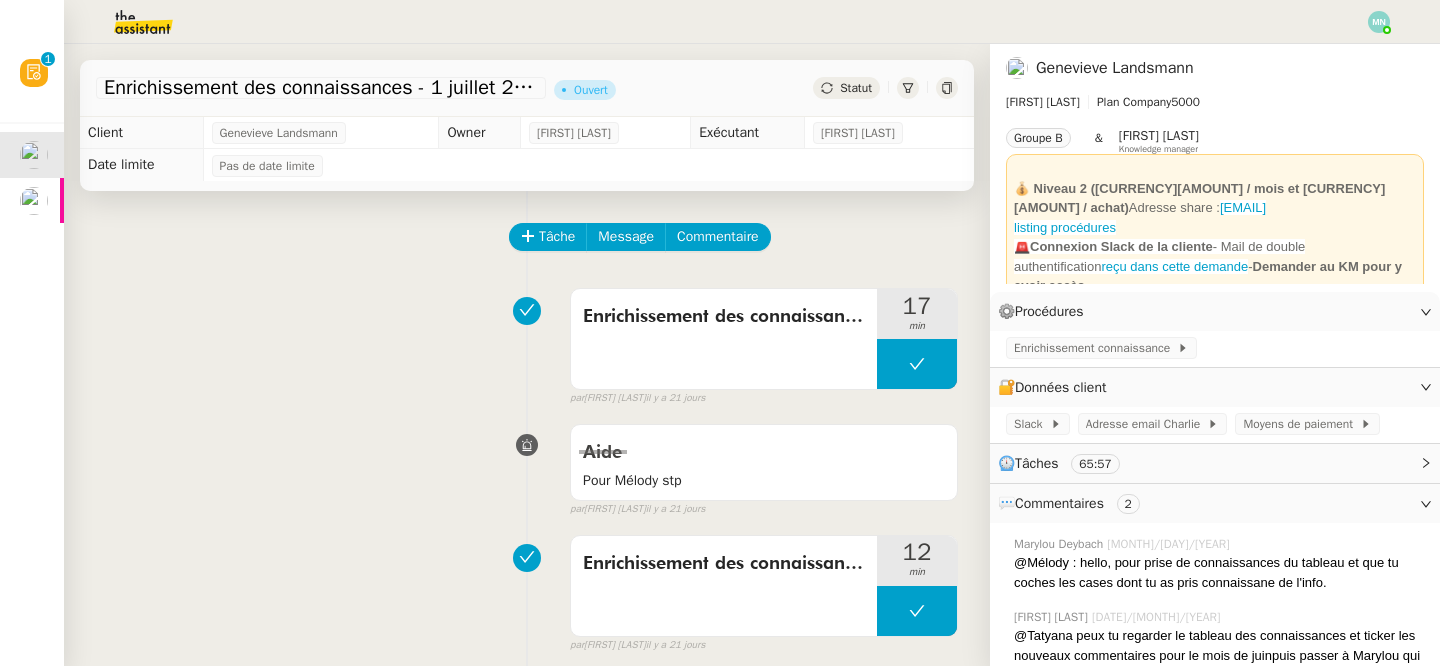 click on "Statut" 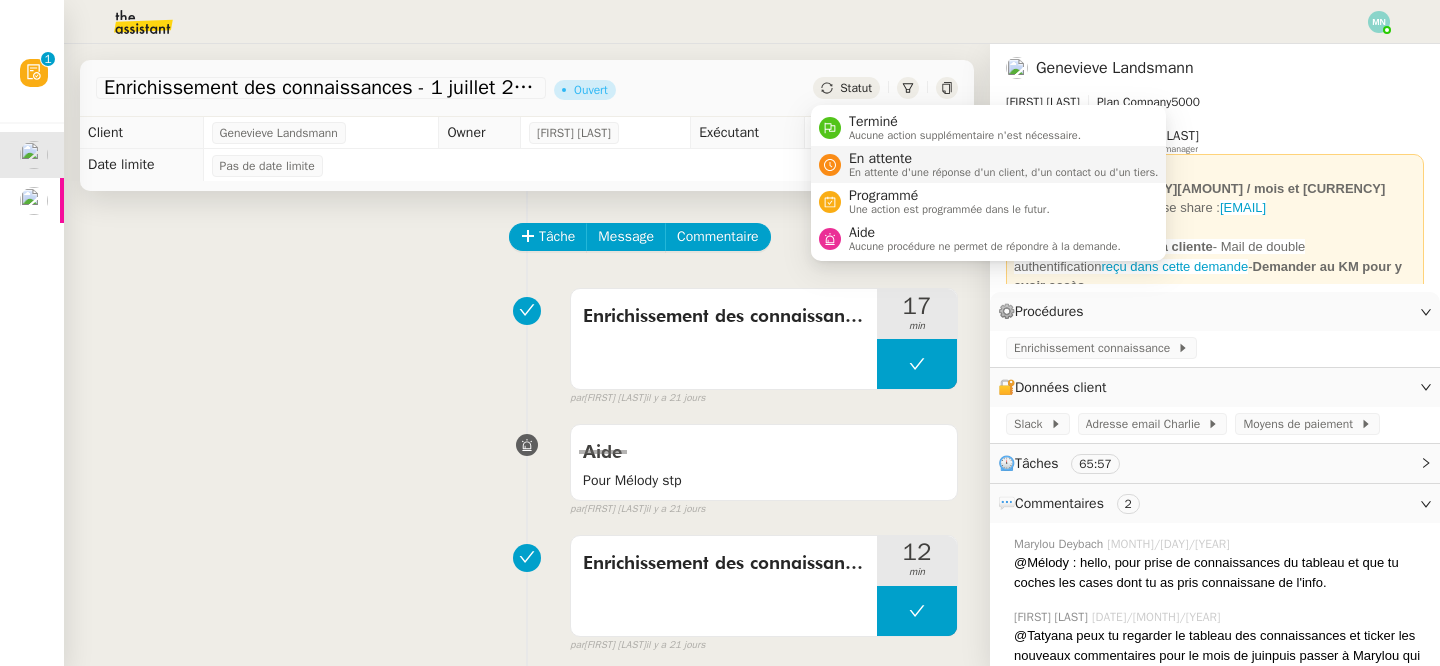 click on "En attente d'une réponse d'un client, d'un contact ou d'un tiers." at bounding box center (1004, 172) 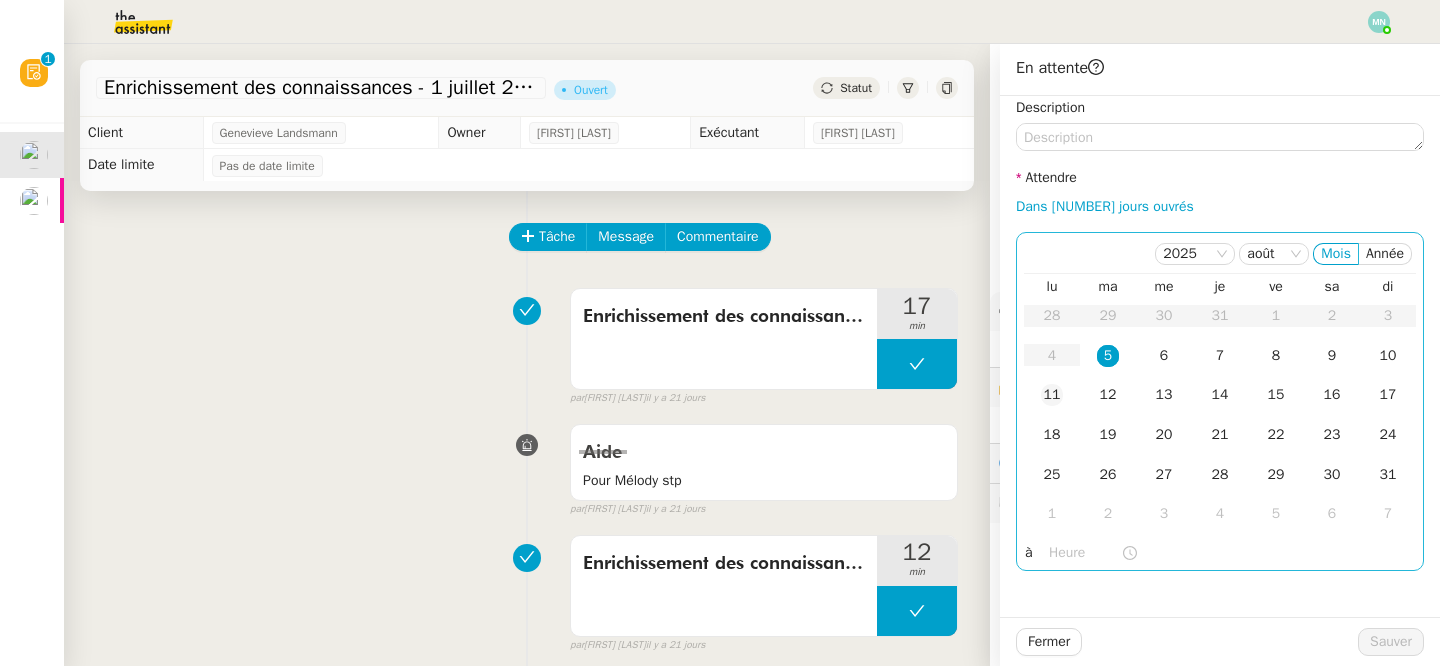 click on "11" 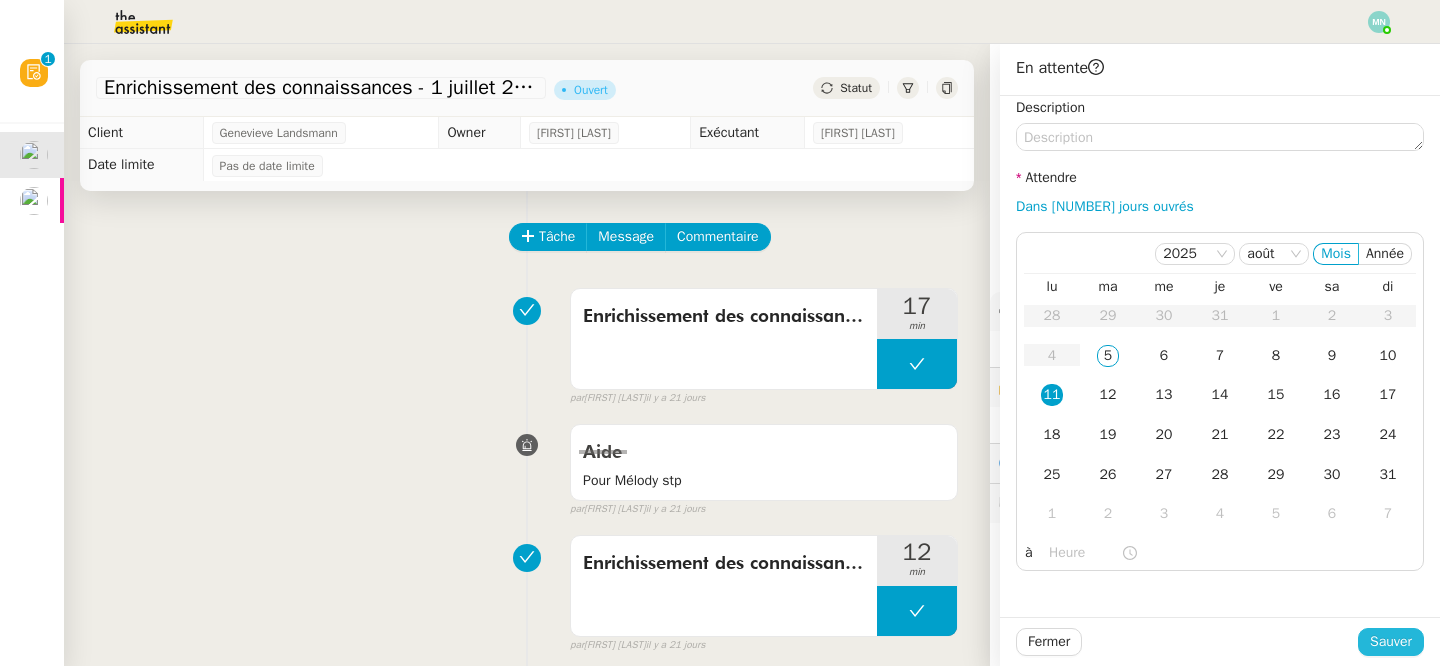 click on "Sauver" 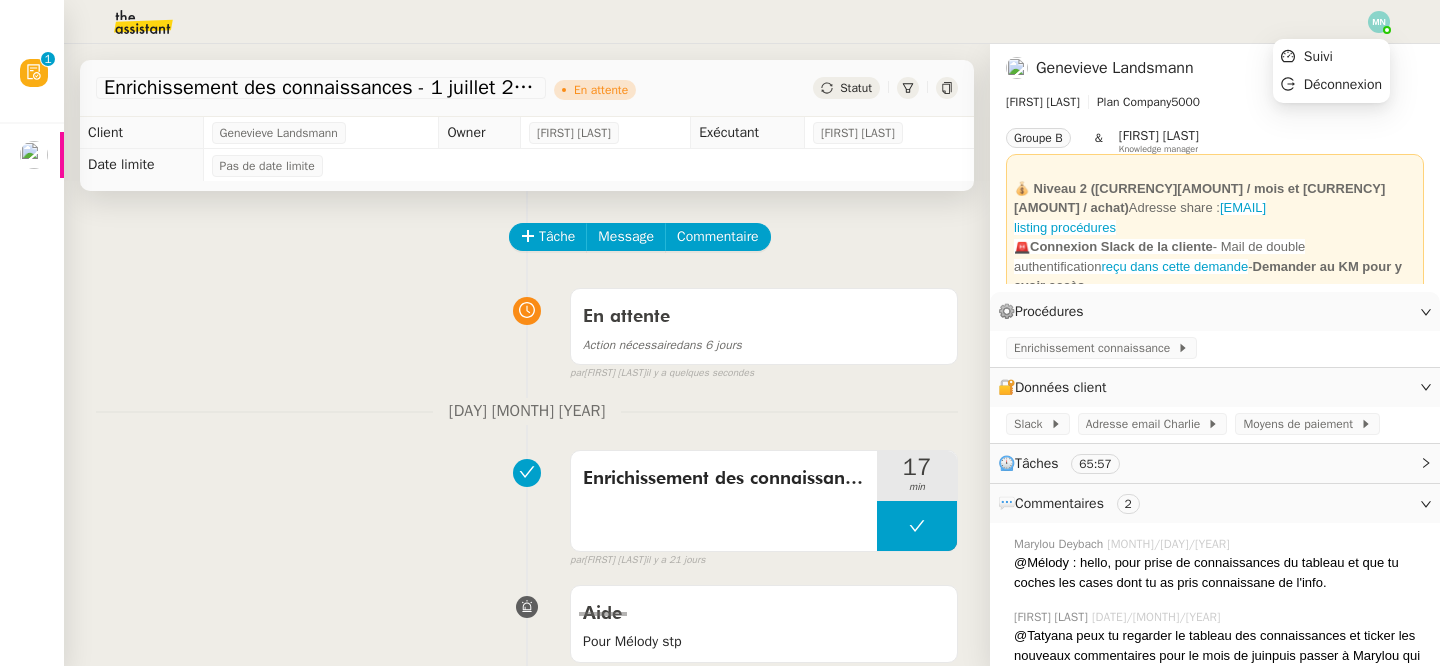click 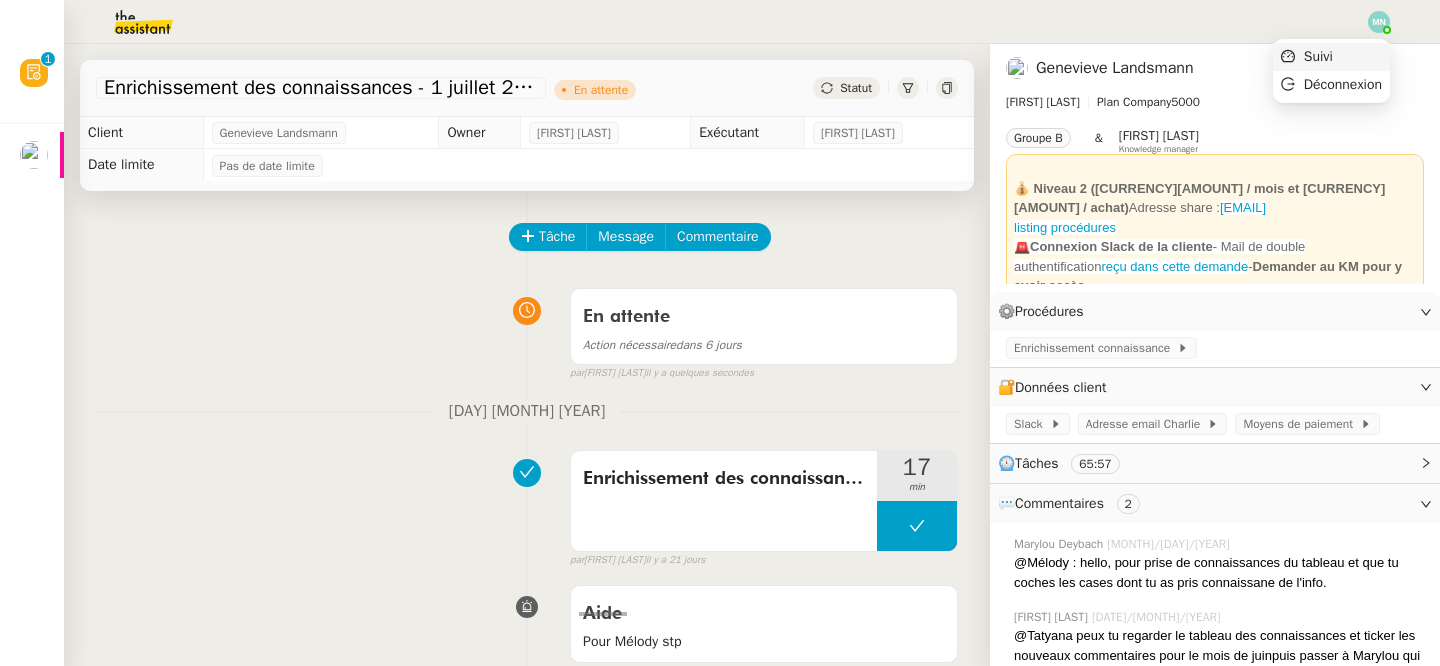 click on "Suivi" at bounding box center (1331, 57) 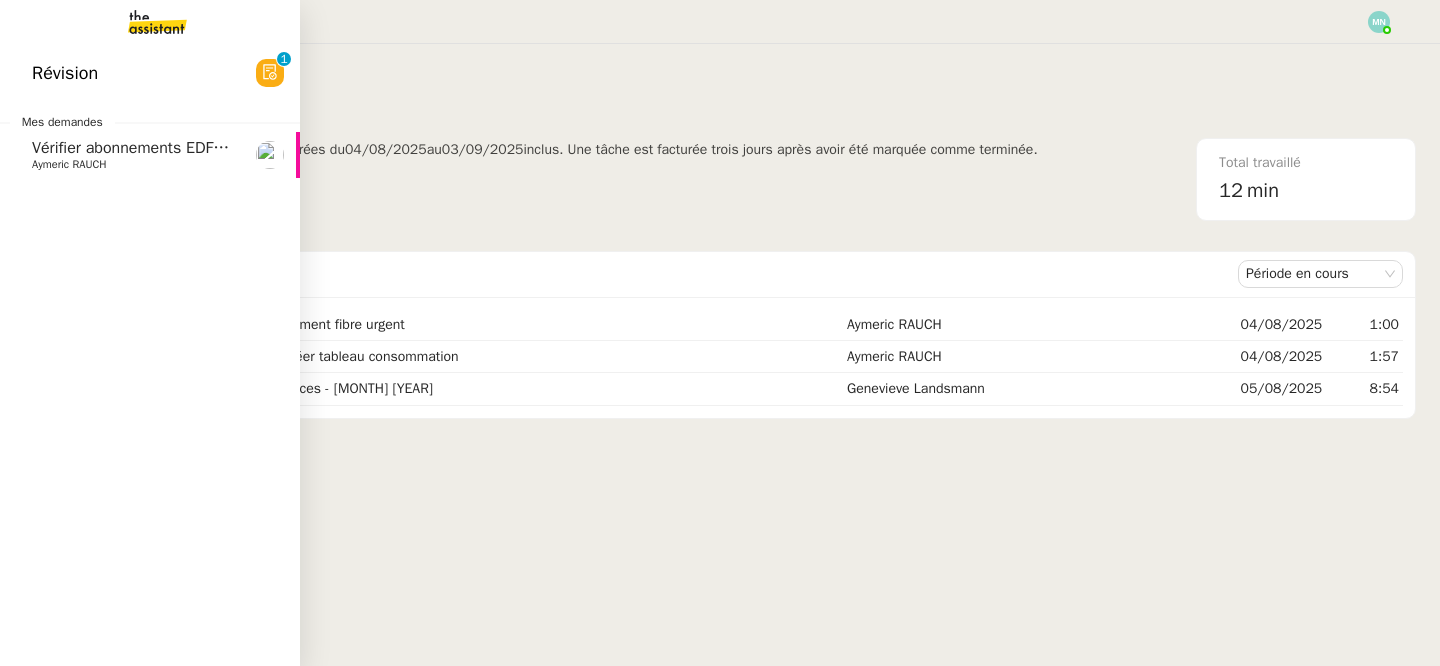 click on "Vérifier abonnements EDF et créer tableau consommation" 